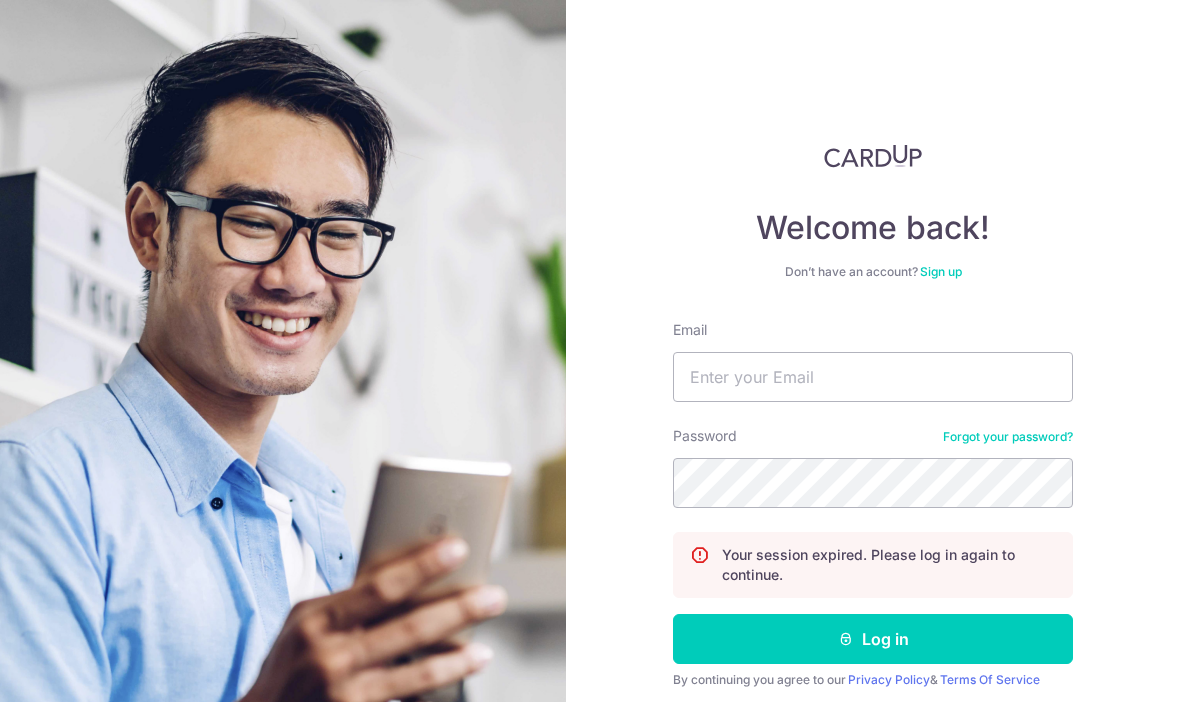 scroll, scrollTop: 0, scrollLeft: 0, axis: both 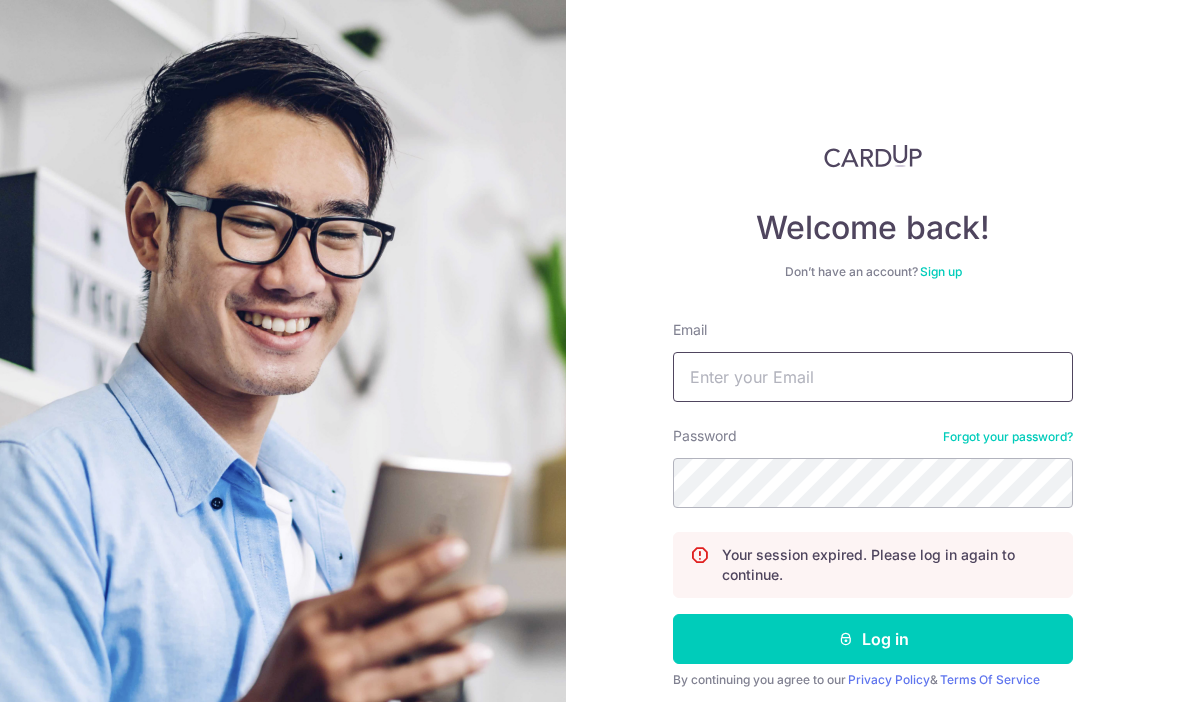 click on "Email" at bounding box center [873, 377] 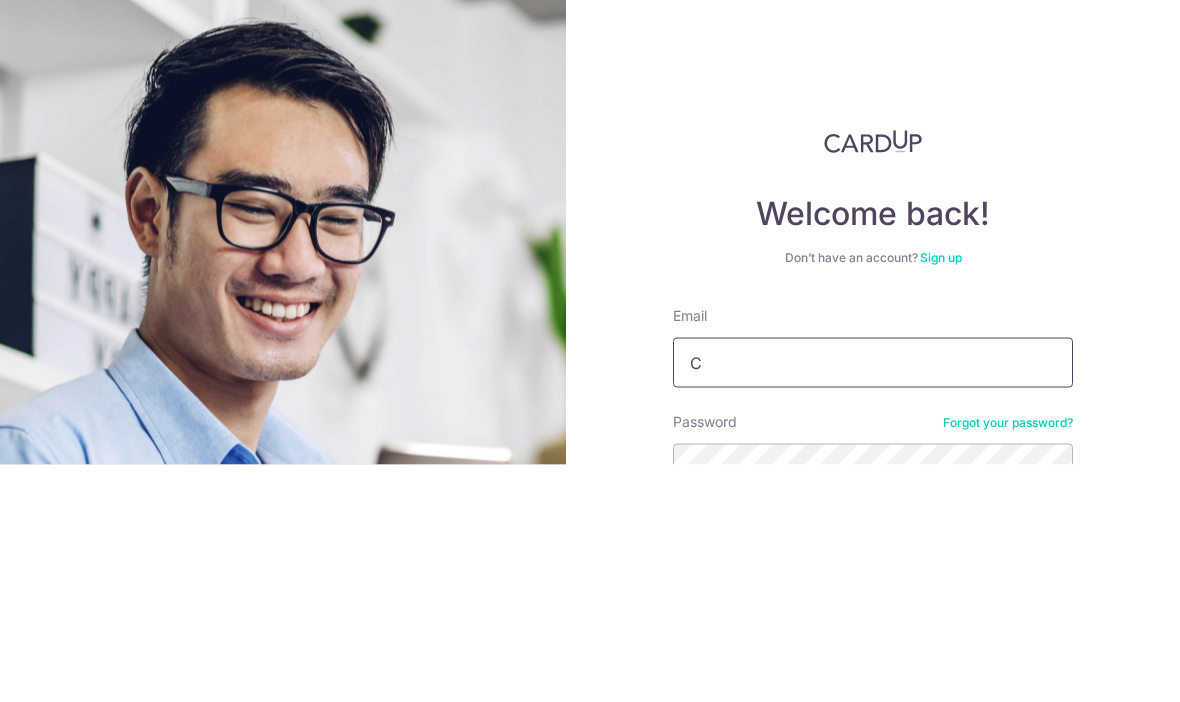 scroll, scrollTop: 38, scrollLeft: 0, axis: vertical 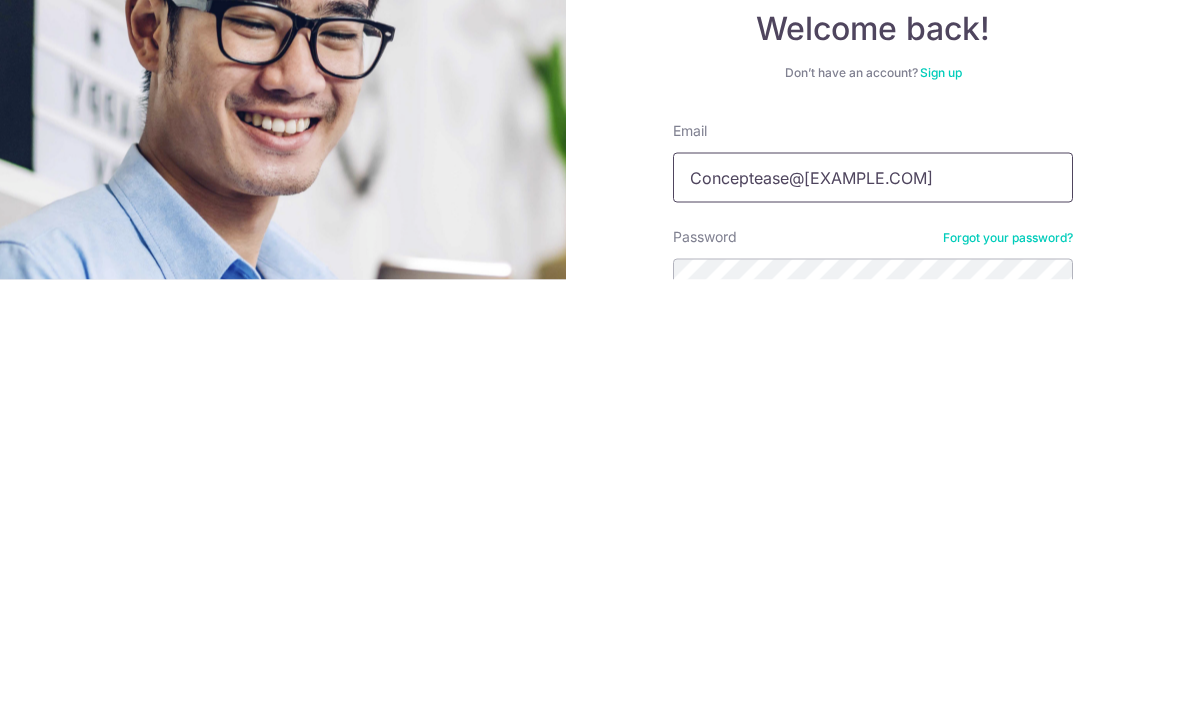 type on "Conceptease@gmail.com" 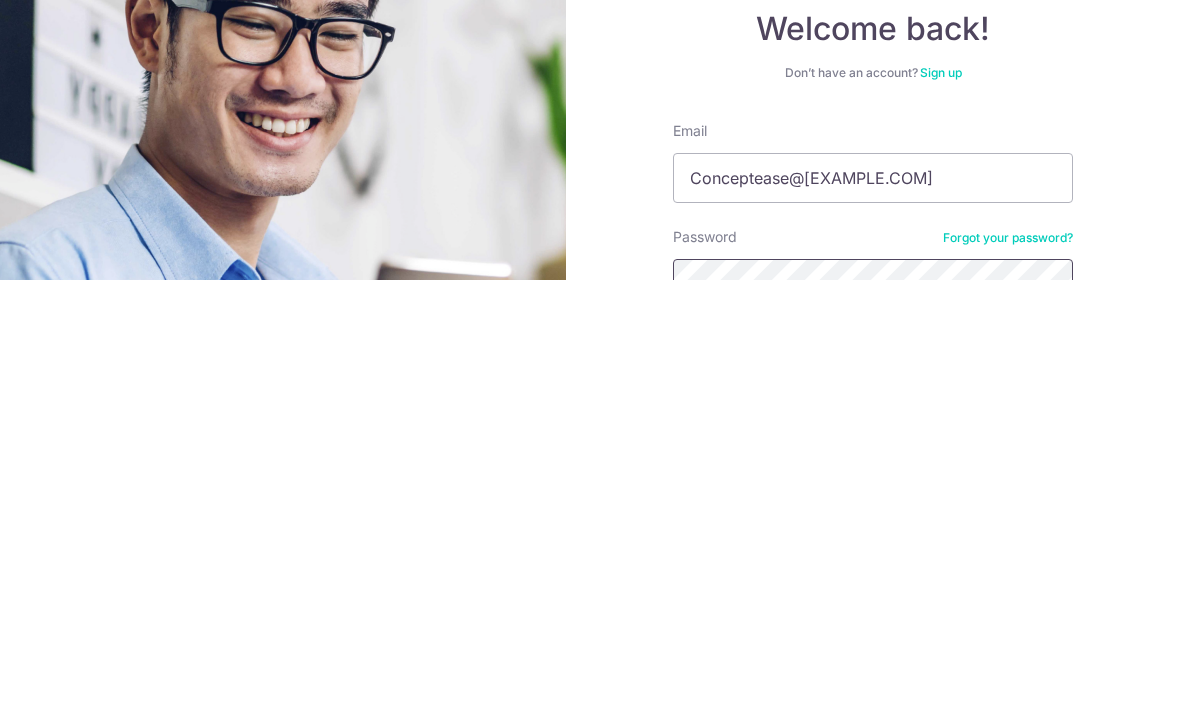 scroll, scrollTop: 69, scrollLeft: 0, axis: vertical 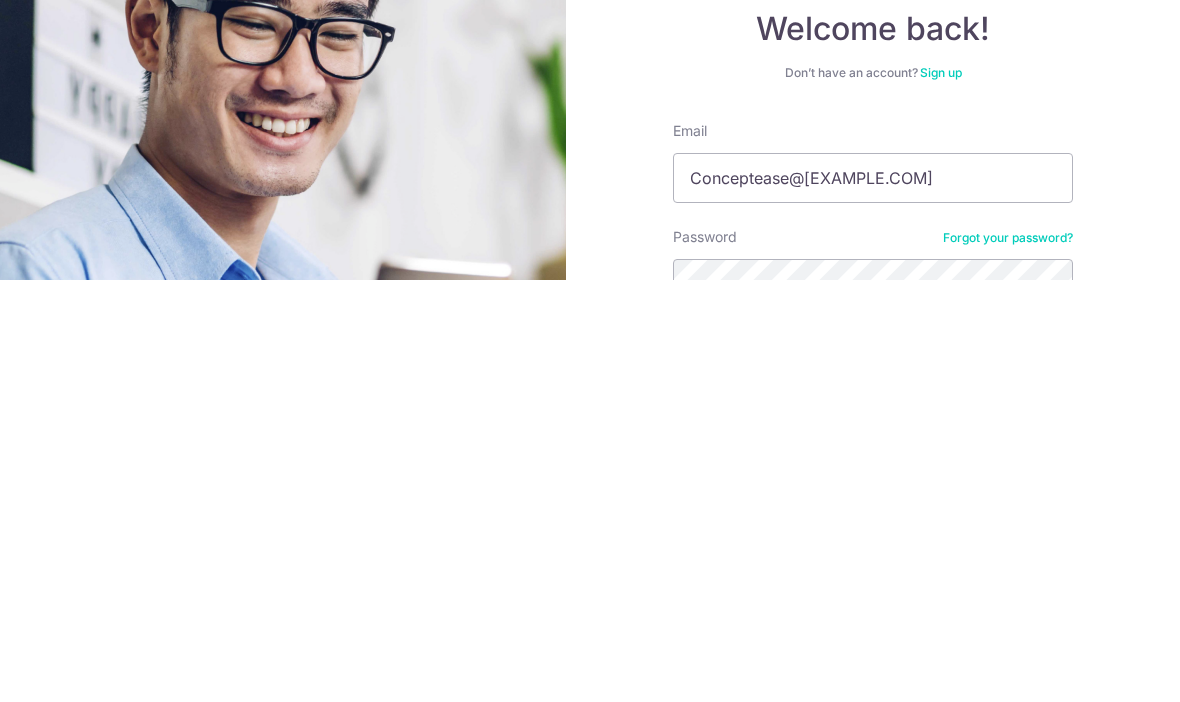 click on "Welcome back!
Don’t have an account?  Sign up
Email
Conceptease@gmail.com
Password
Forgot your password?
Your session expired. Please log in again to continue.
Log in
By continuing you agree to our
Privacy Policy
&  Terms Of Service
Didn't receive unlock details?
Haven't confirmed your email?" at bounding box center [873, 574] 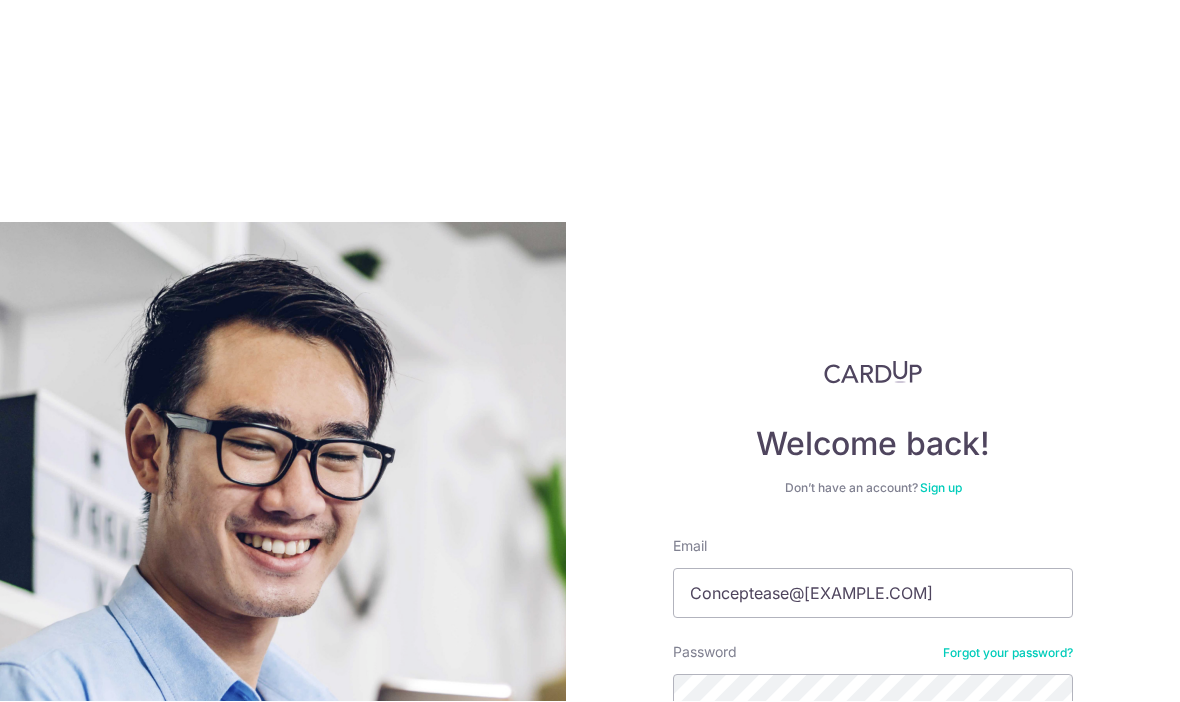 scroll, scrollTop: 5, scrollLeft: 0, axis: vertical 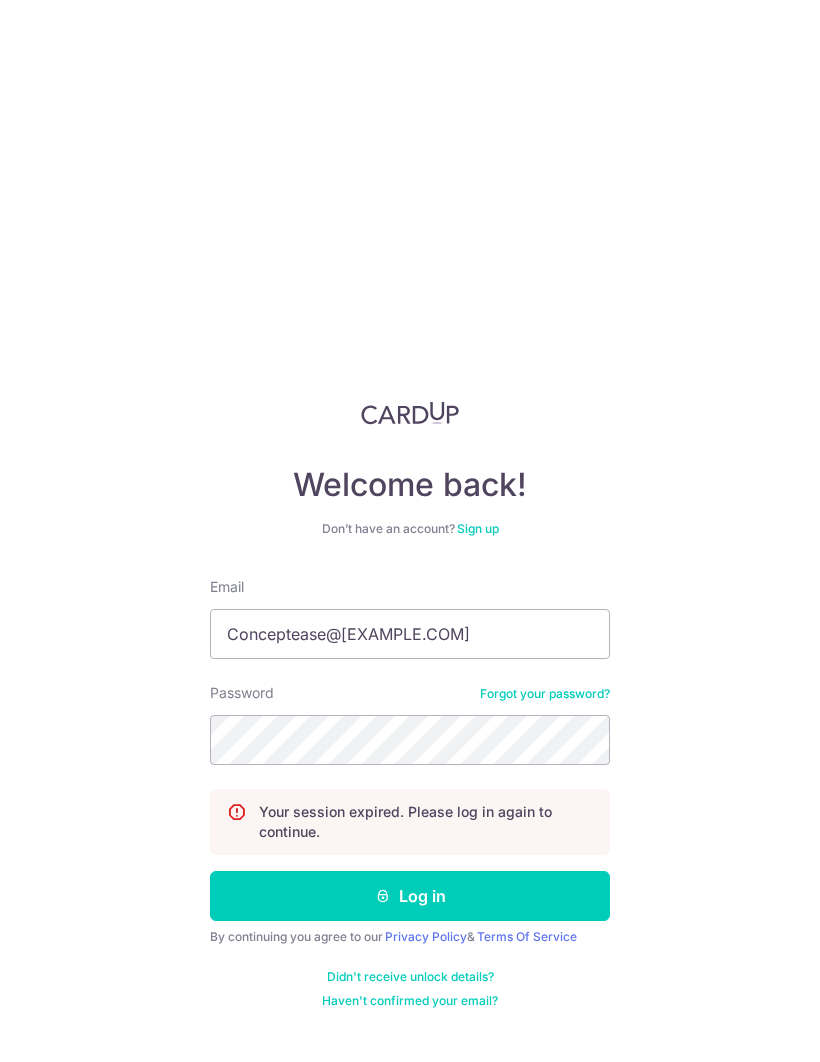 click on "Log in" at bounding box center [410, 896] 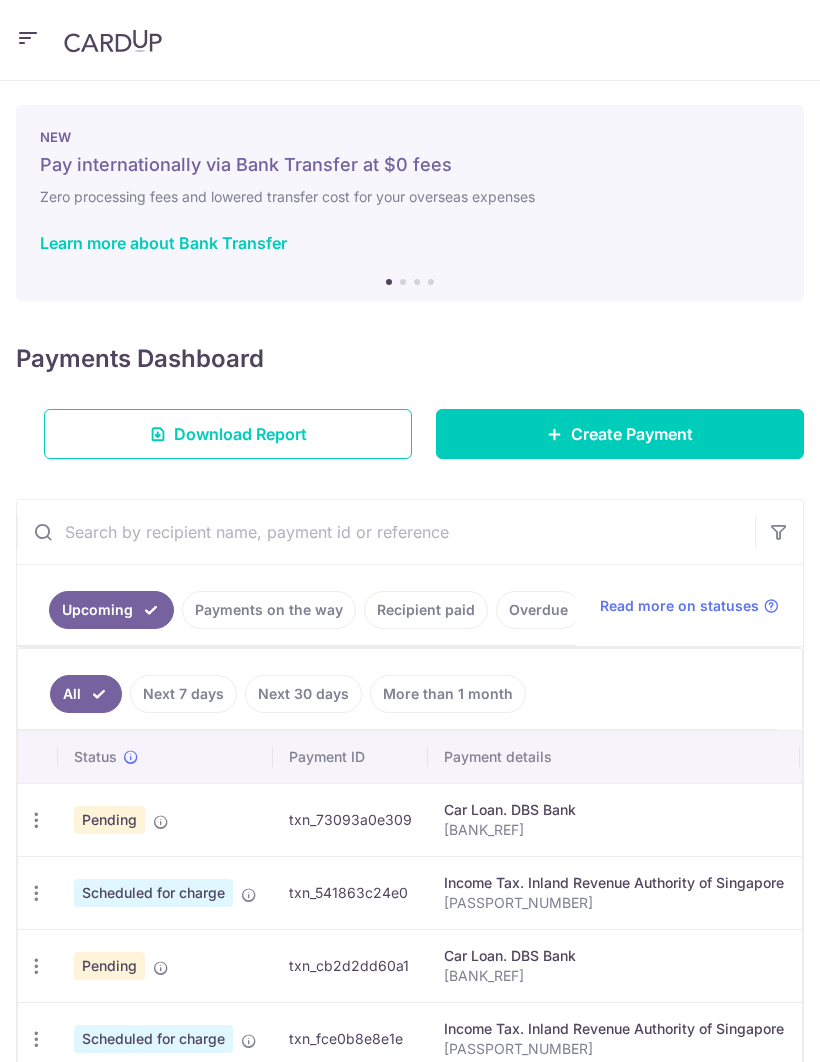 scroll, scrollTop: 0, scrollLeft: 0, axis: both 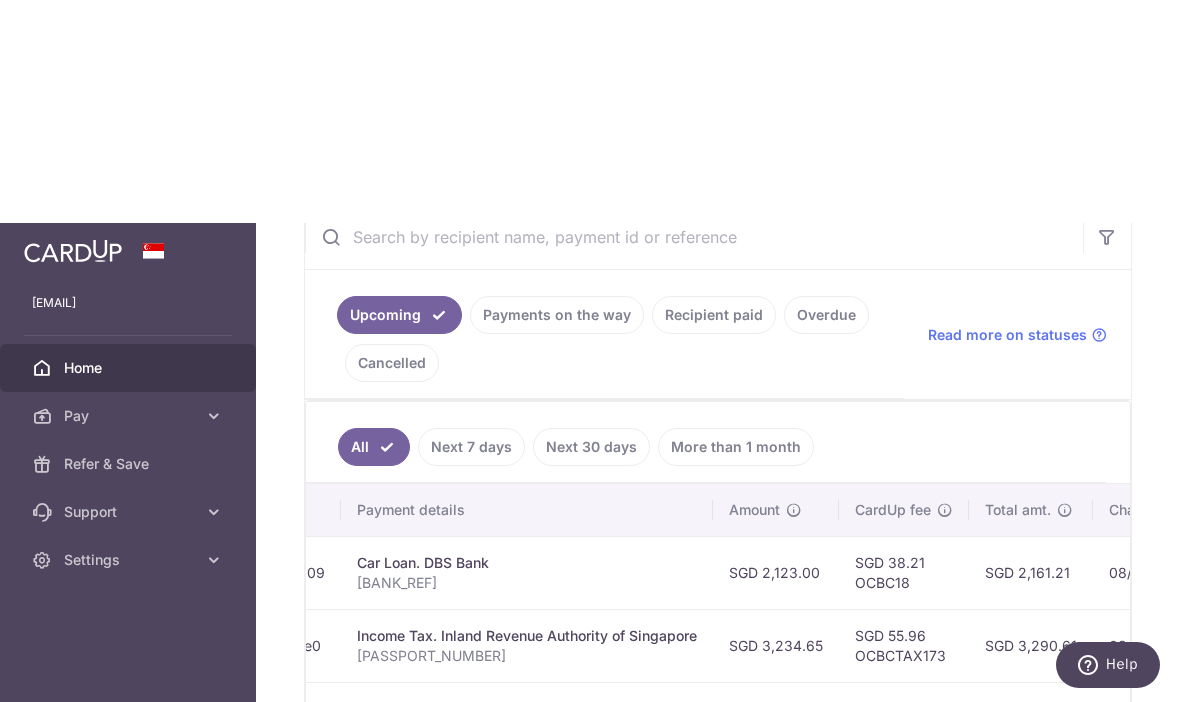 click on "Payments on the way" at bounding box center [557, 315] 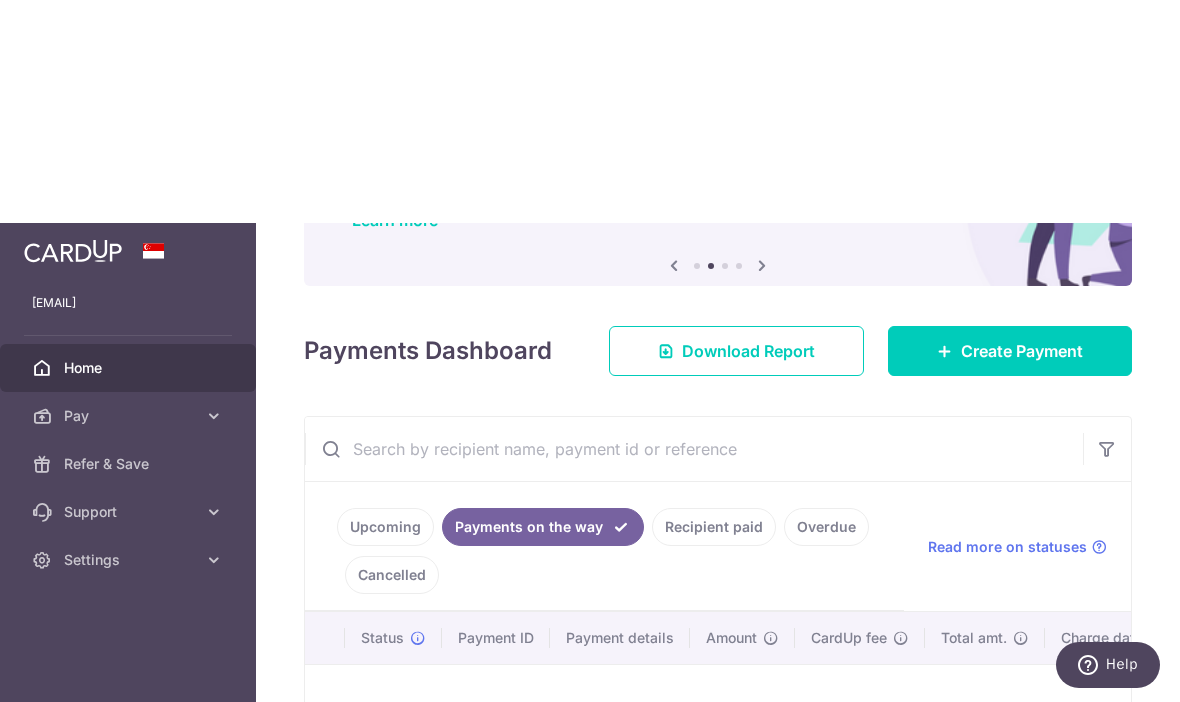 click on "Recipient paid" at bounding box center (714, 527) 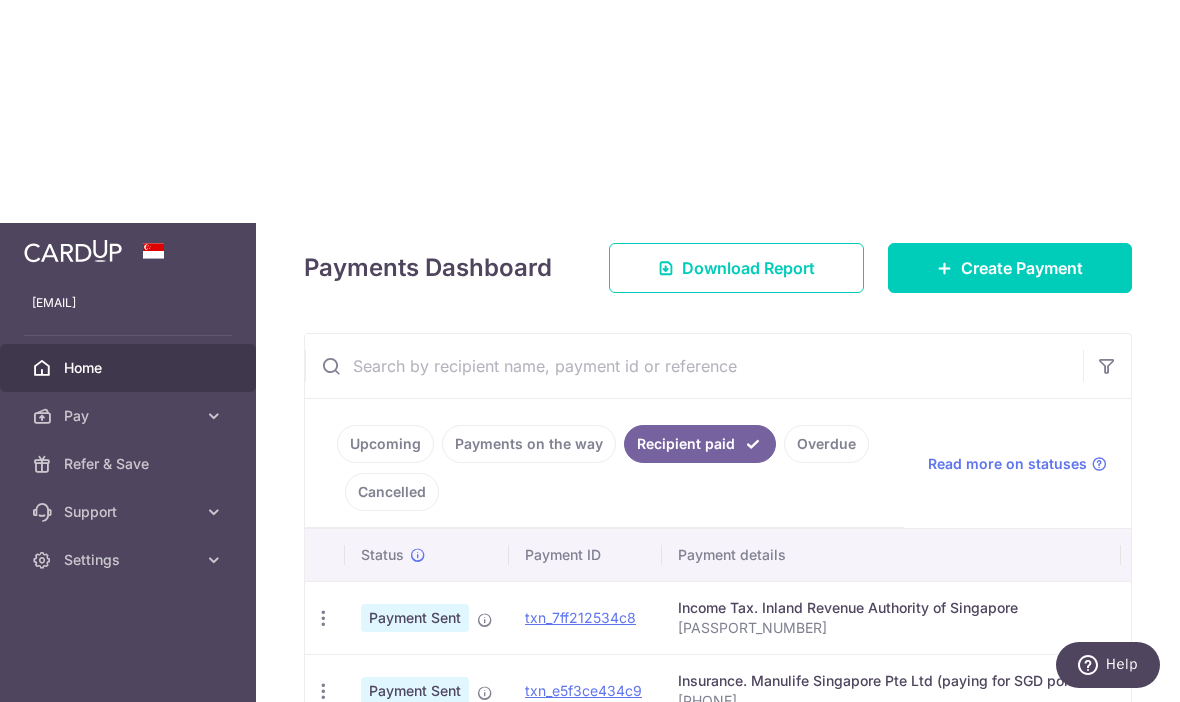 scroll, scrollTop: 272, scrollLeft: 0, axis: vertical 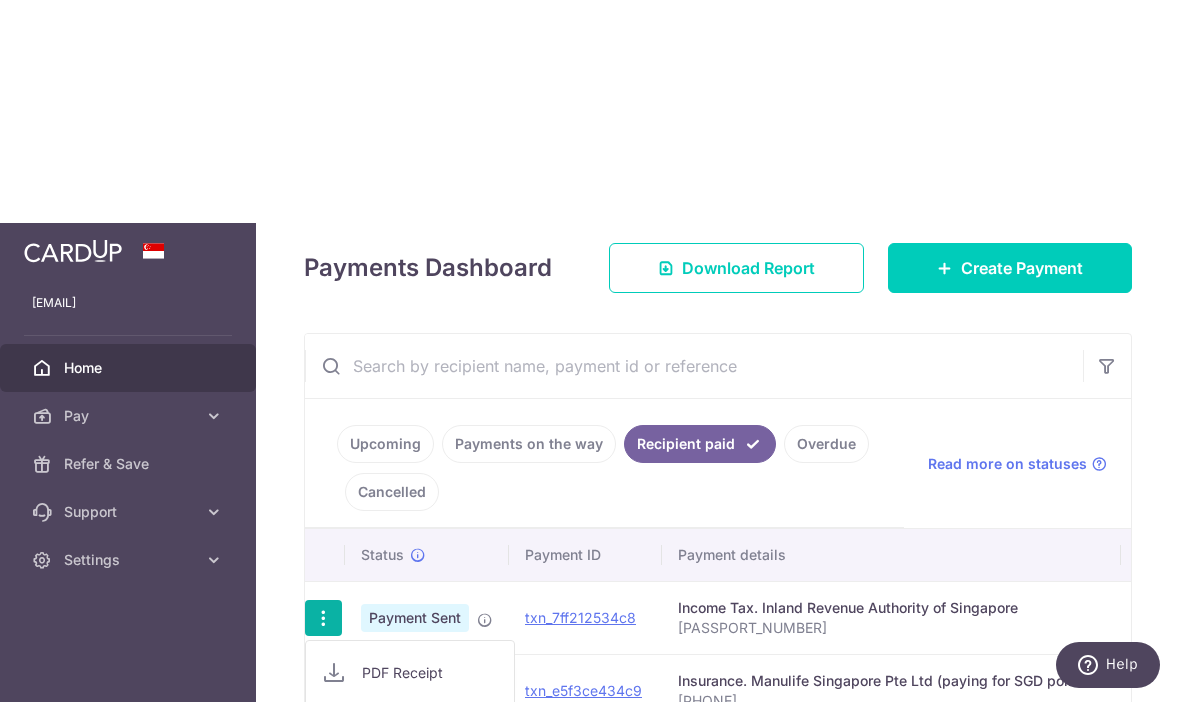 click on "PDF Receipt" at bounding box center [430, 673] 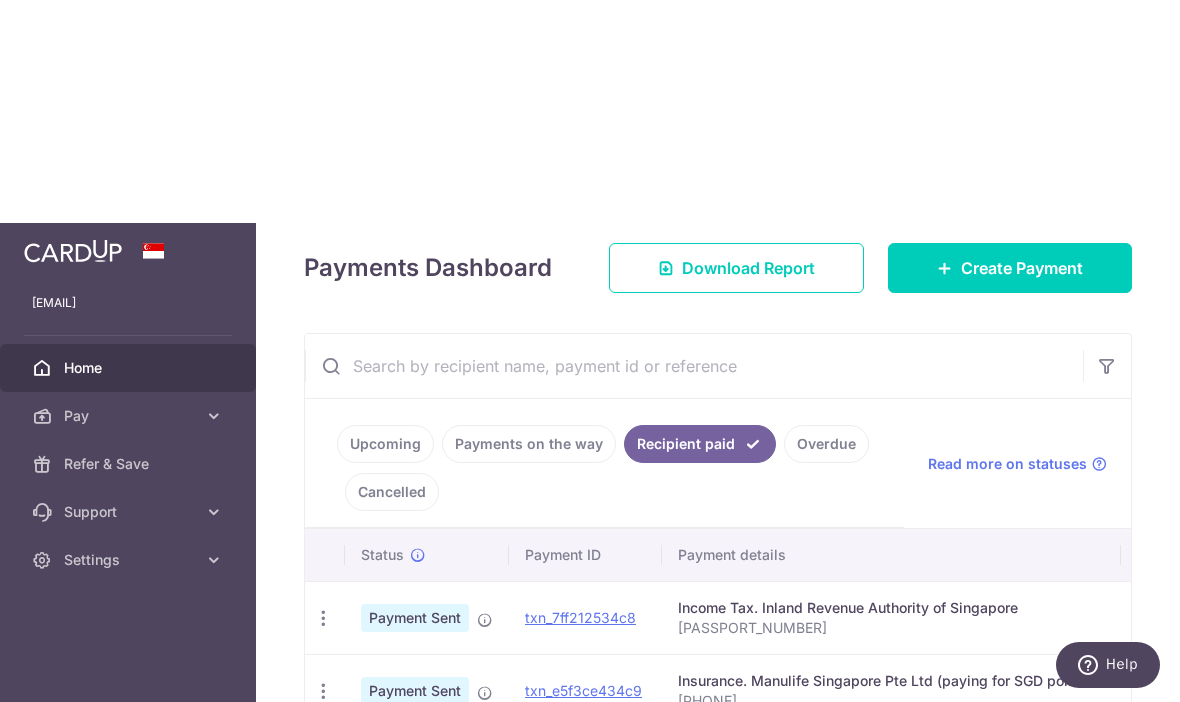 scroll, scrollTop: 239, scrollLeft: 0, axis: vertical 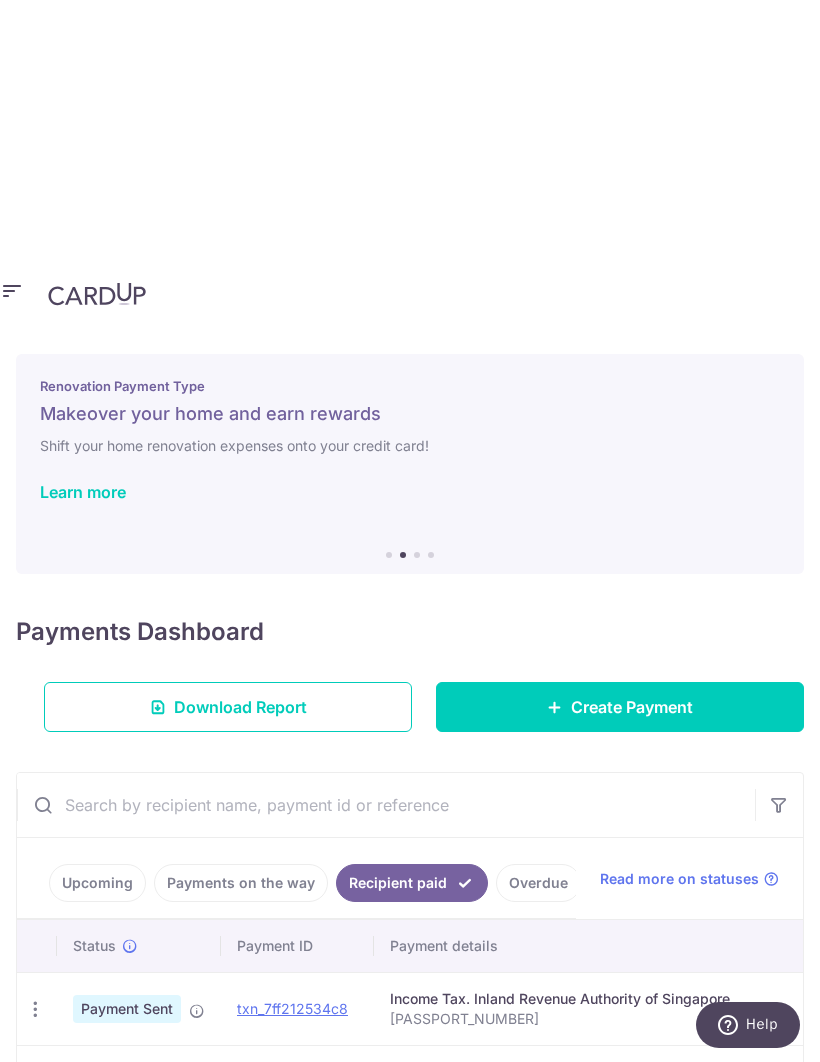 click on "S7317146F" at bounding box center [603, 1019] 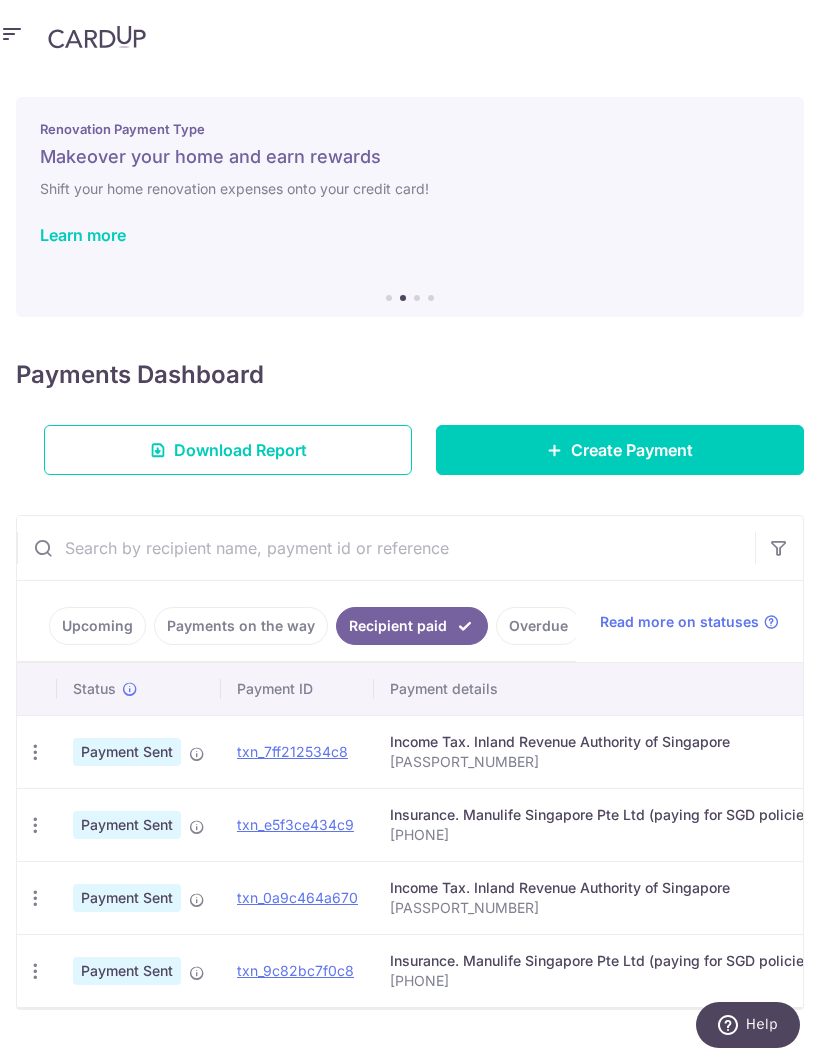 scroll, scrollTop: 0, scrollLeft: 0, axis: both 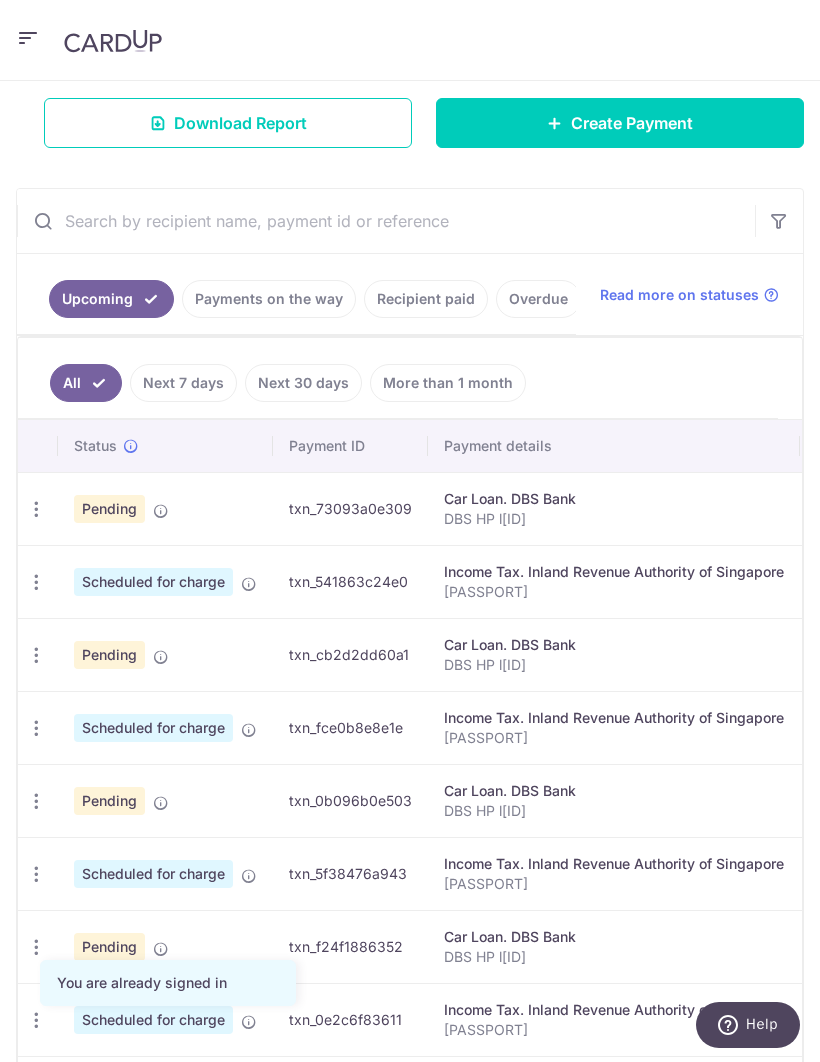 click on "Create Payment" at bounding box center [632, 123] 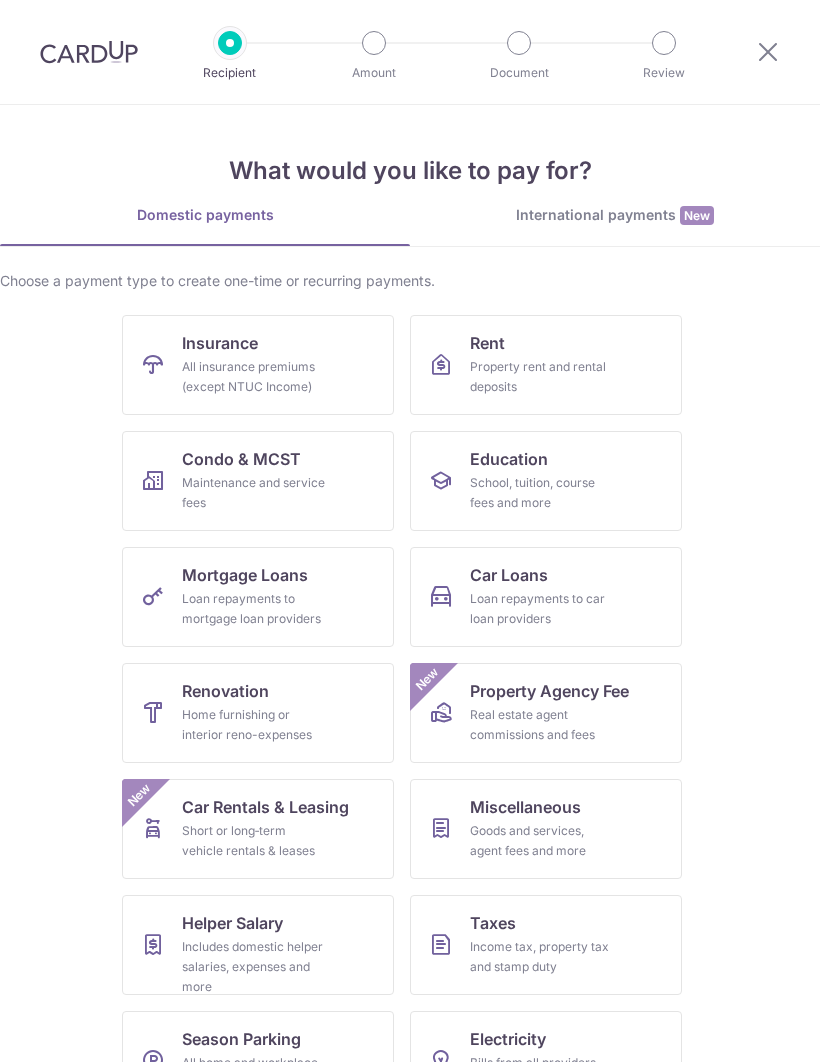 scroll, scrollTop: 0, scrollLeft: 0, axis: both 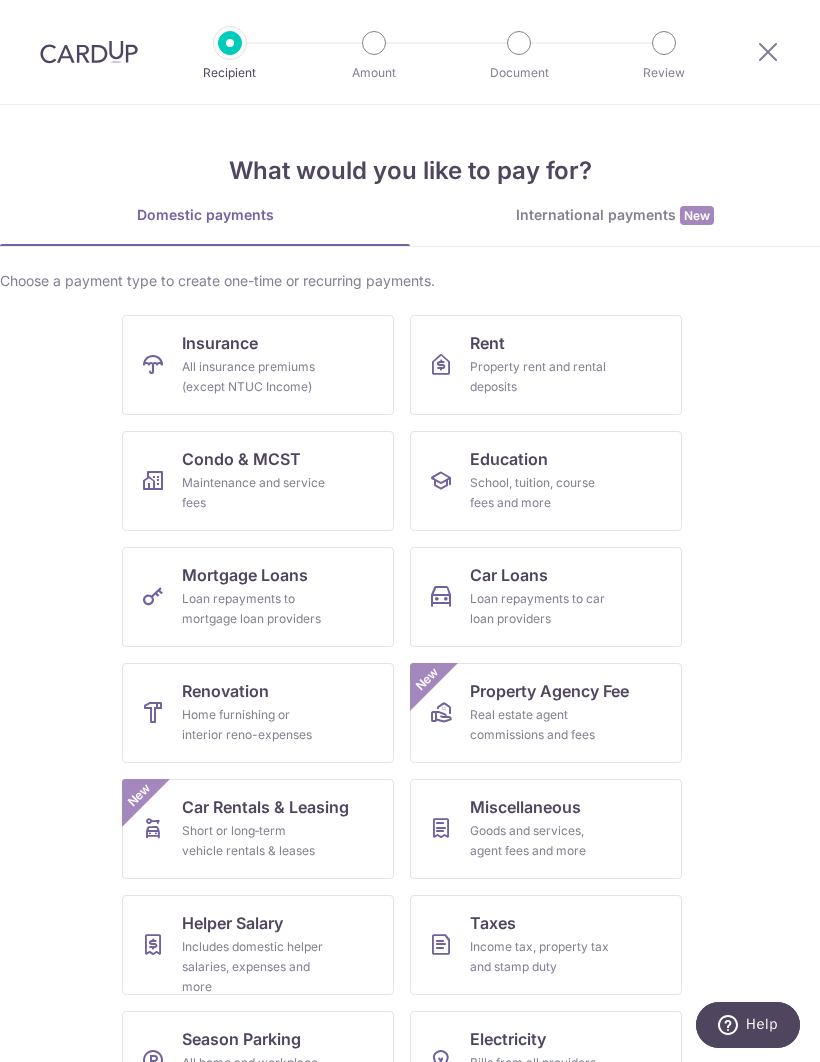 click on "All insurance premiums (except NTUC Income)" at bounding box center (254, 377) 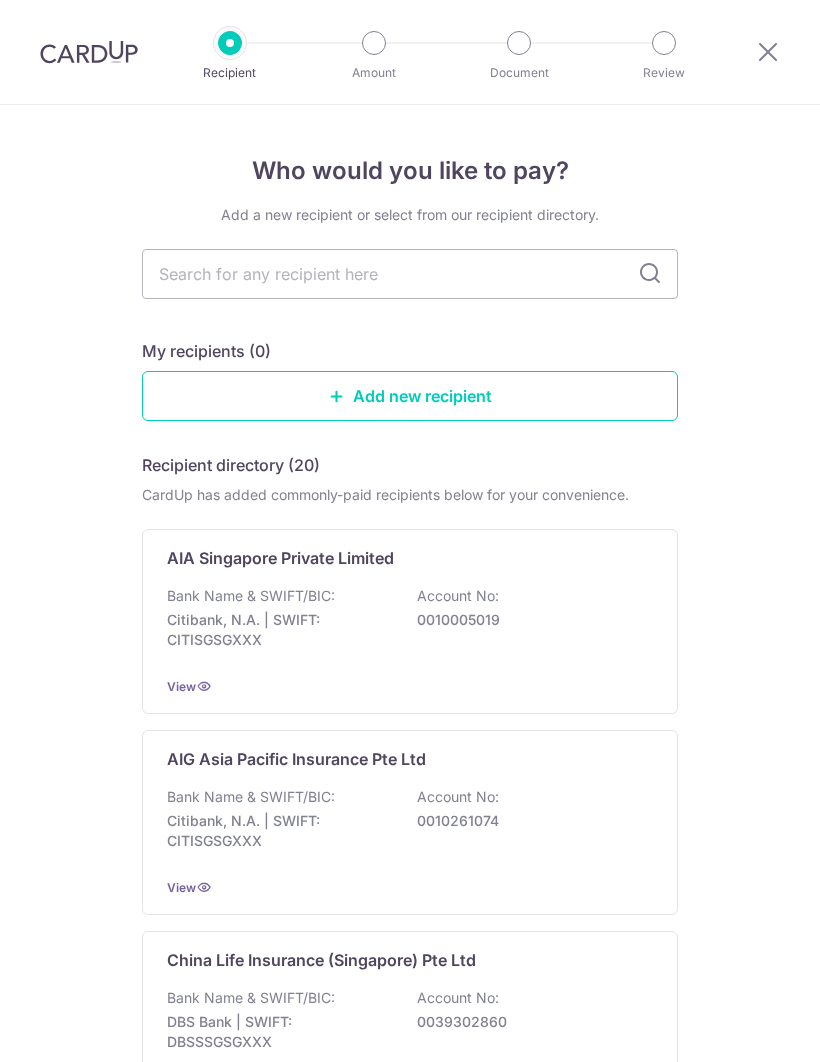 scroll, scrollTop: 0, scrollLeft: 0, axis: both 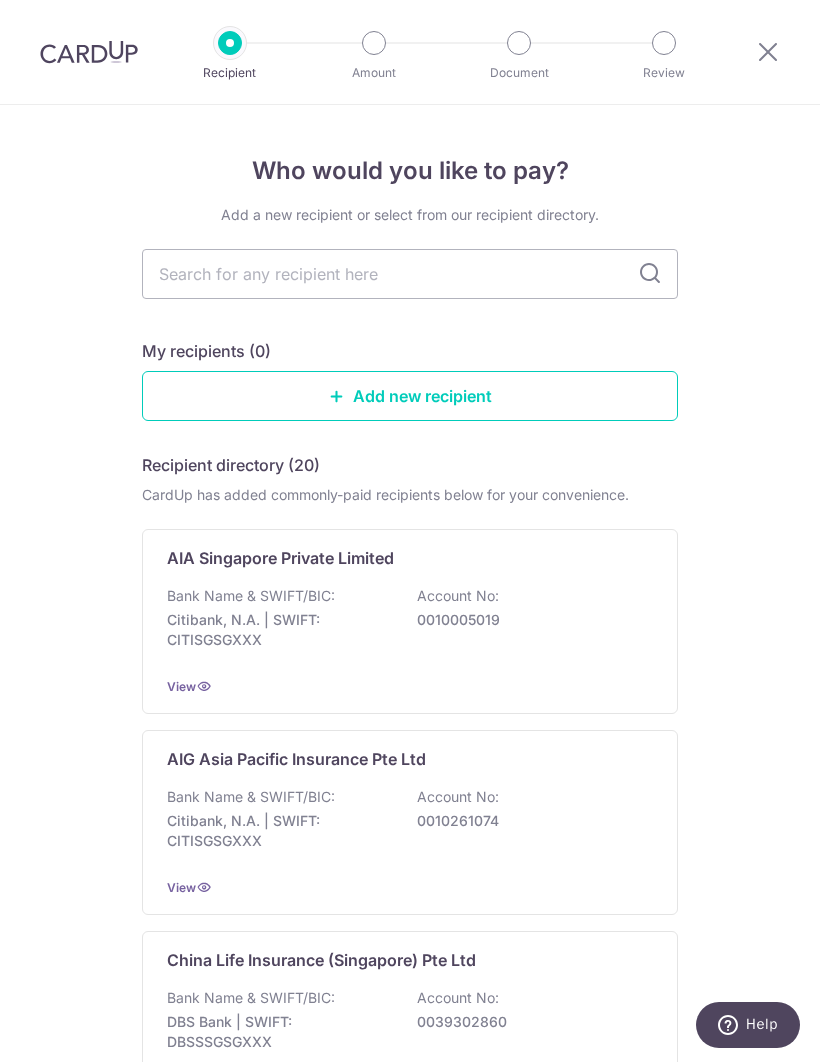 click at bounding box center (410, 274) 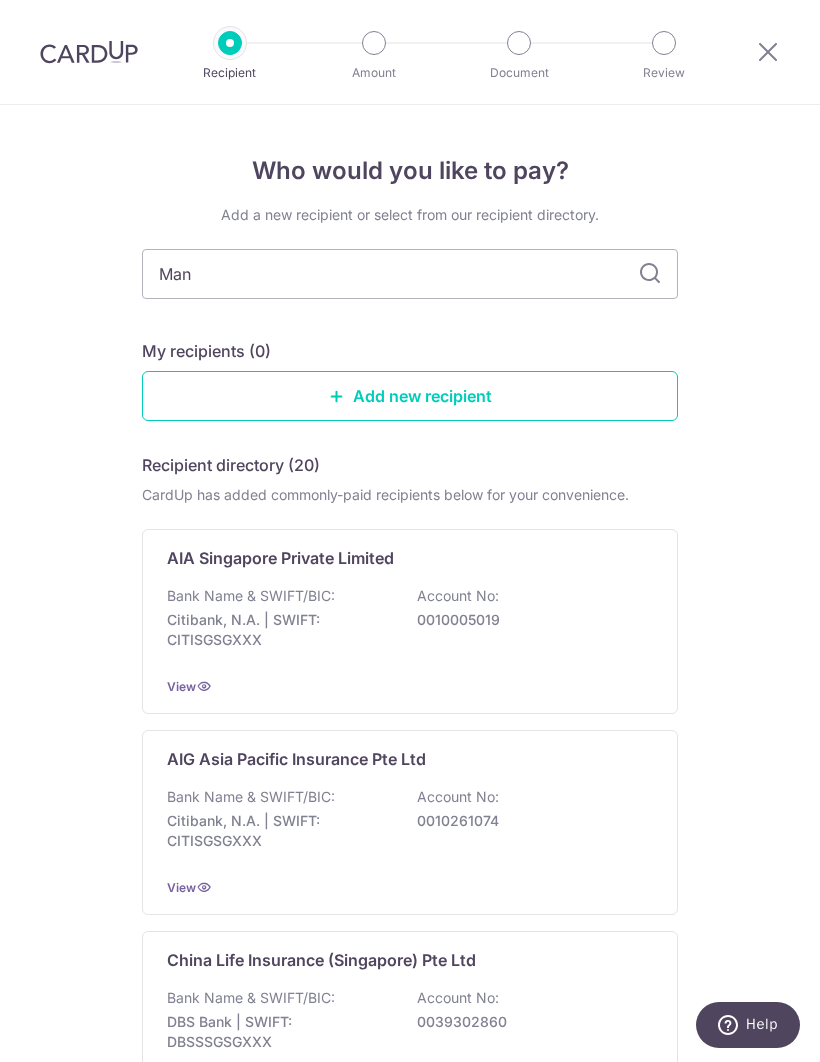 type on "Manu" 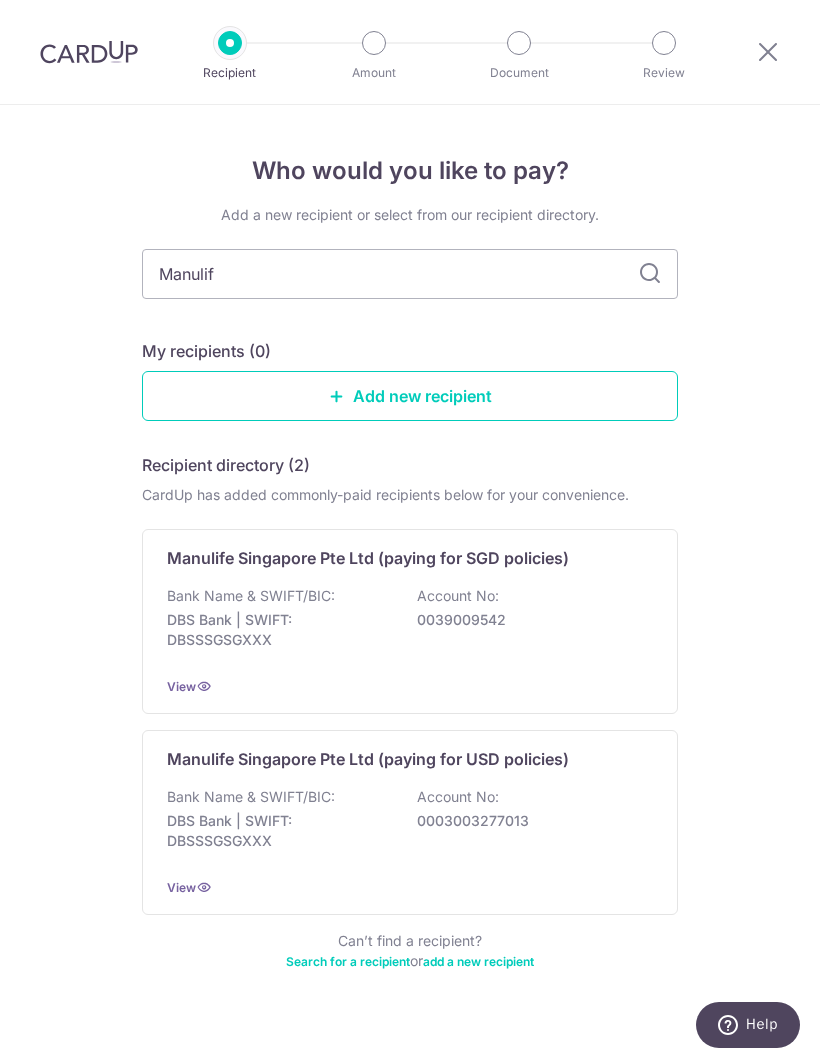 type on "Manulife" 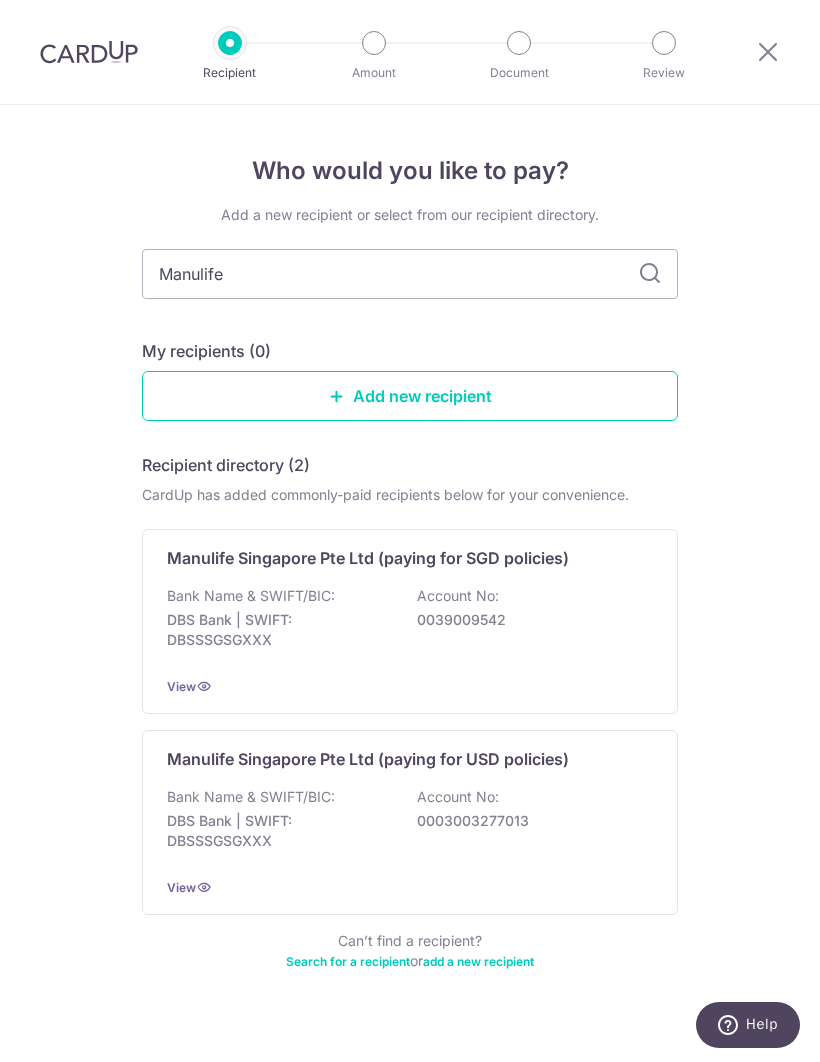 click on "Bank Name & SWIFT/BIC:
DBS Bank | SWIFT: DBSSSGSGXXX
Account No:
0039009542" at bounding box center [410, 623] 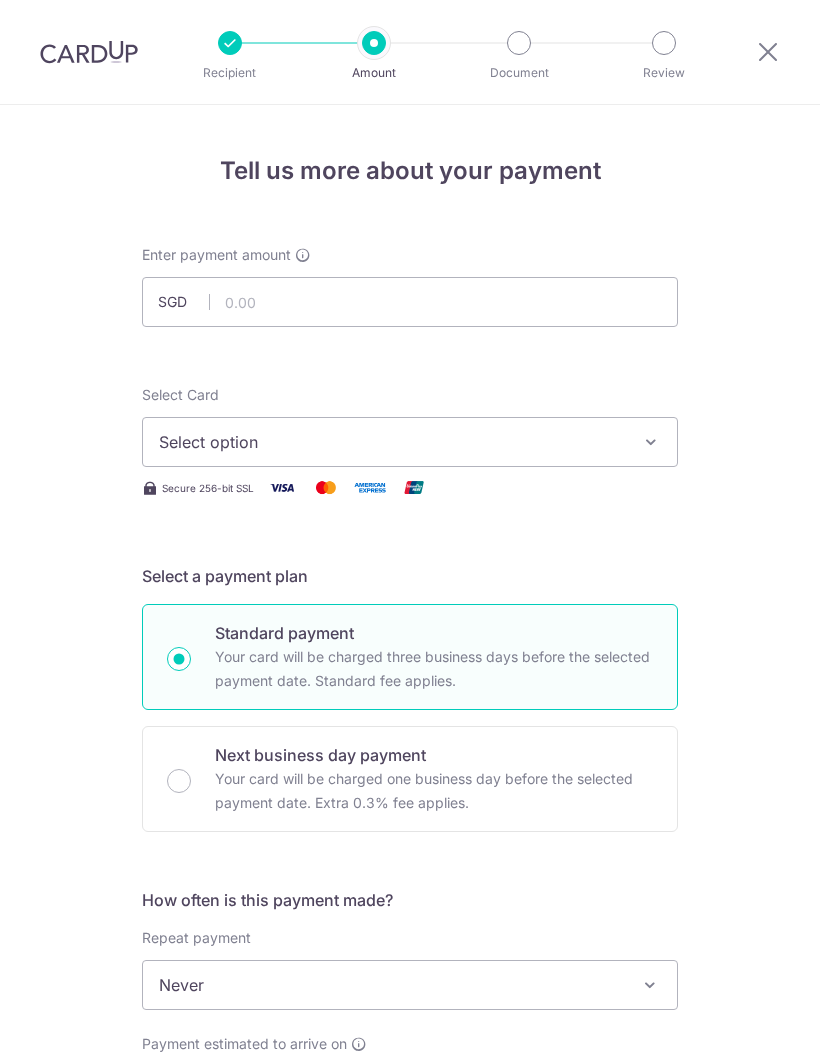 scroll, scrollTop: 0, scrollLeft: 0, axis: both 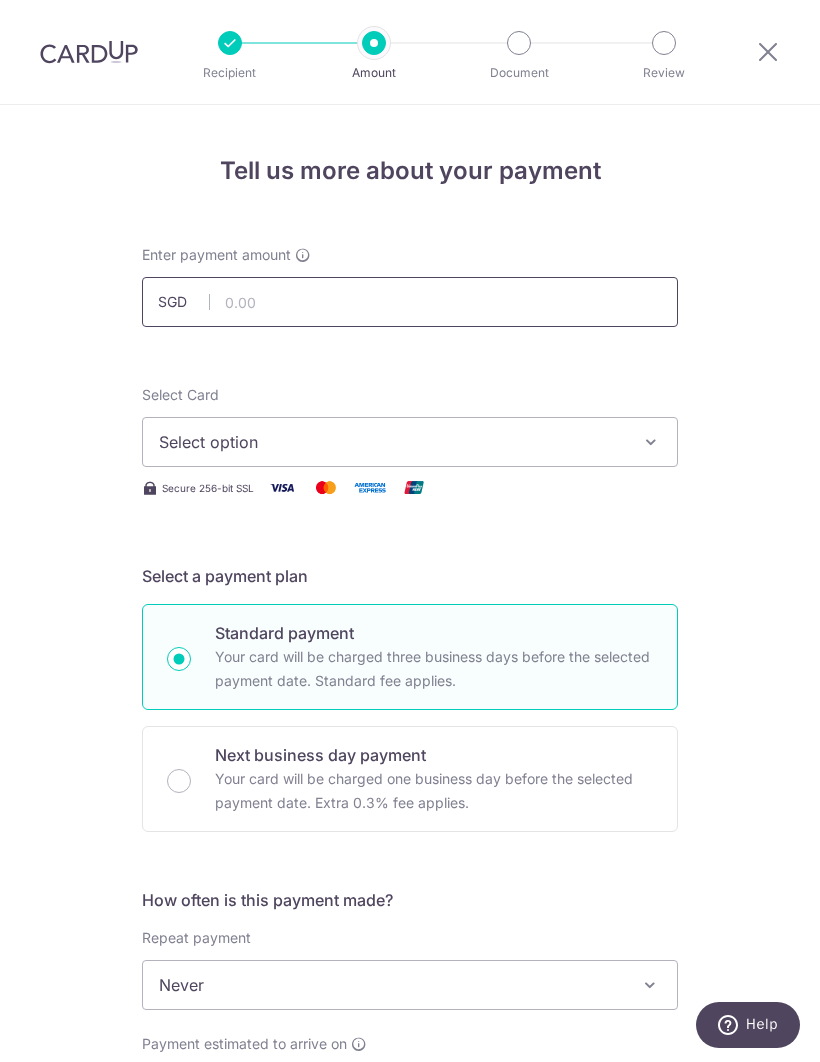 click at bounding box center [410, 302] 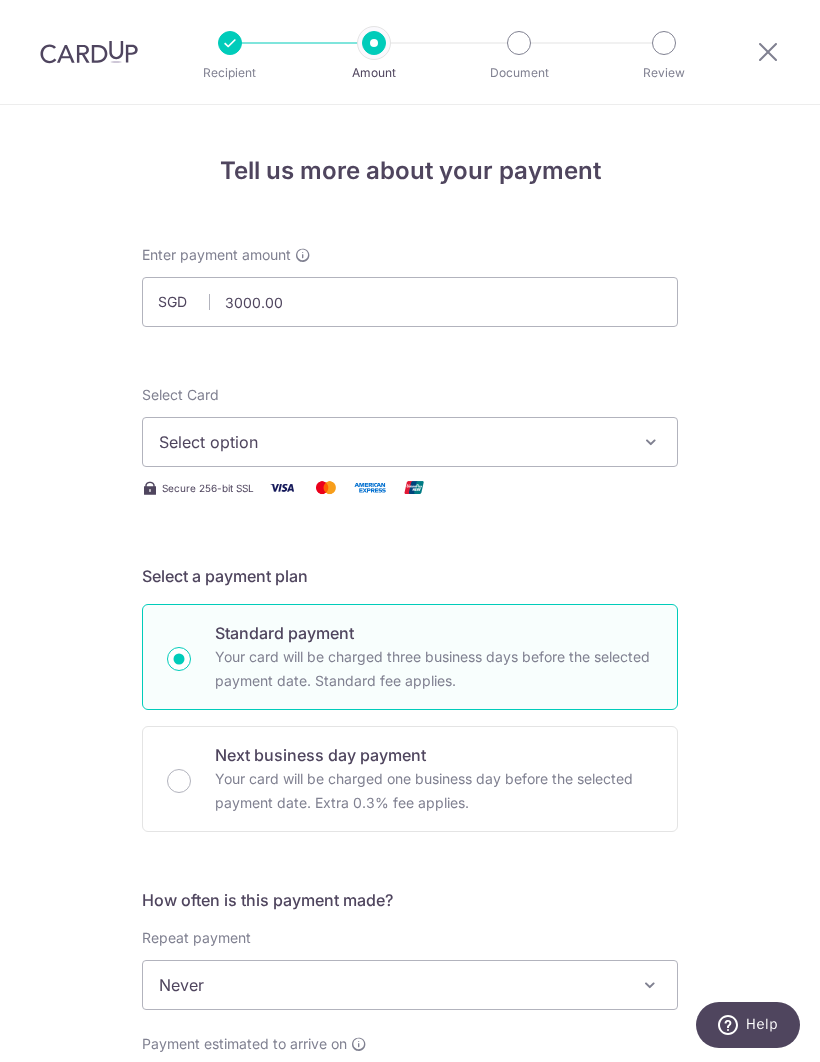 click on "Select option" at bounding box center [392, 442] 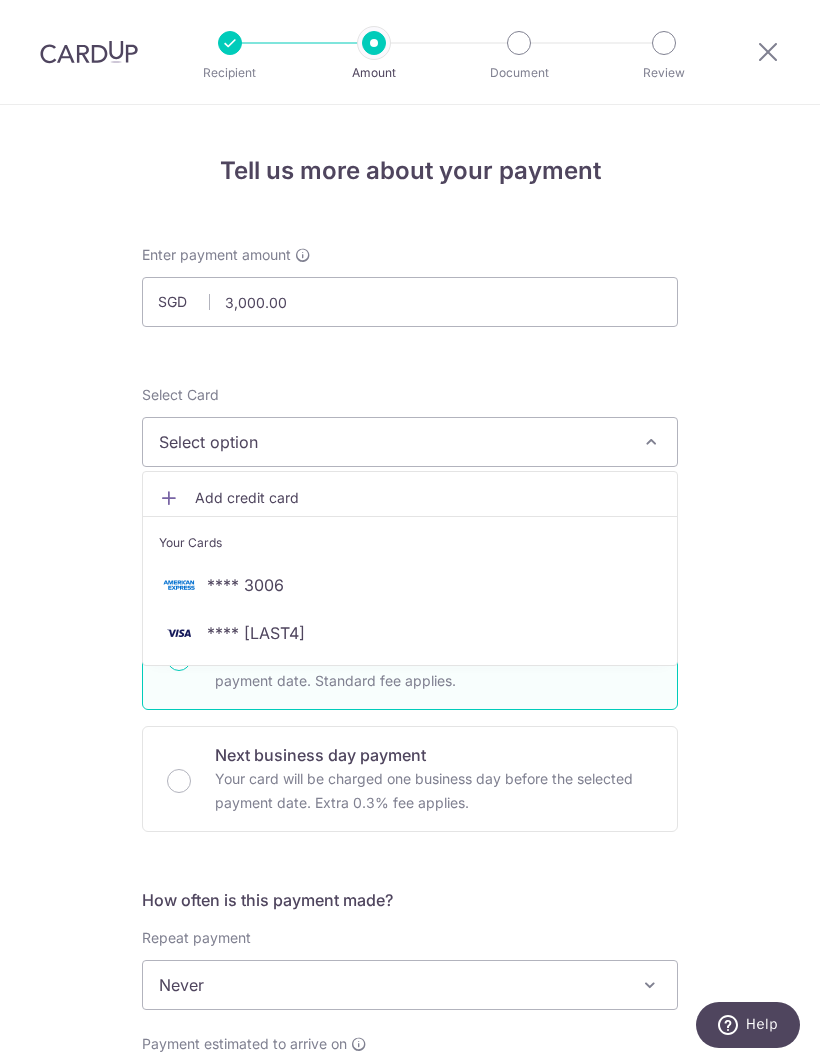 click on "**** 5531" at bounding box center (256, 633) 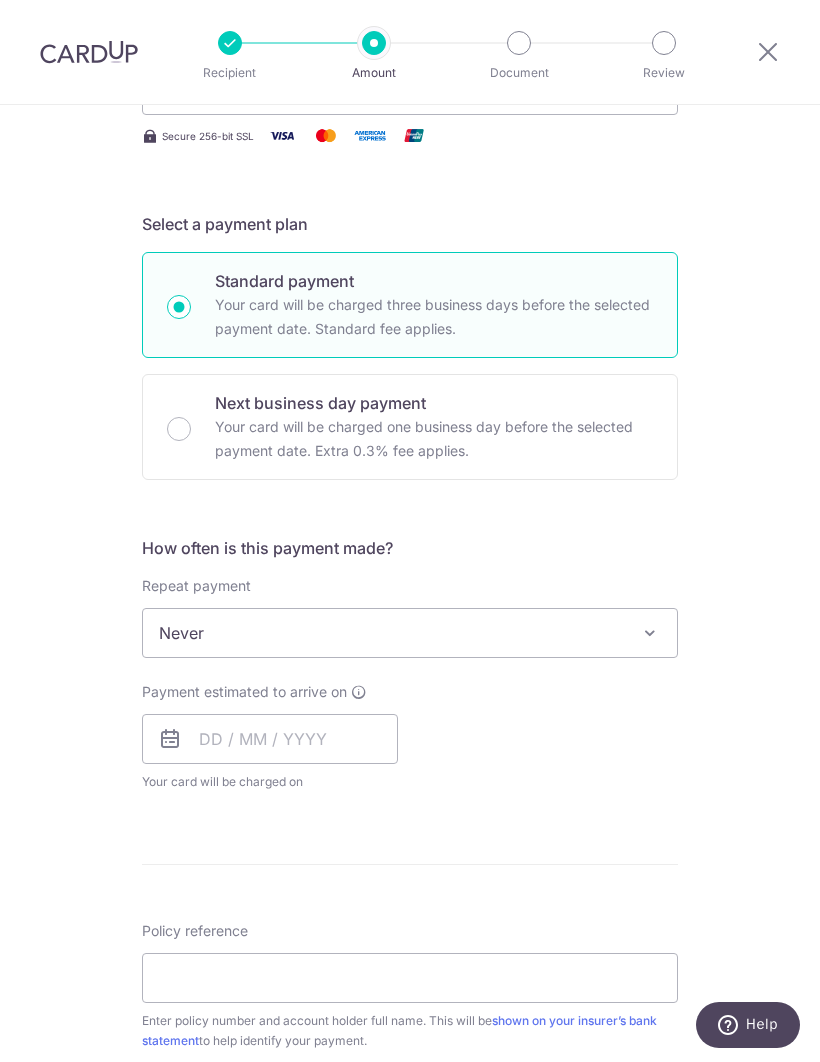 scroll, scrollTop: 318, scrollLeft: 0, axis: vertical 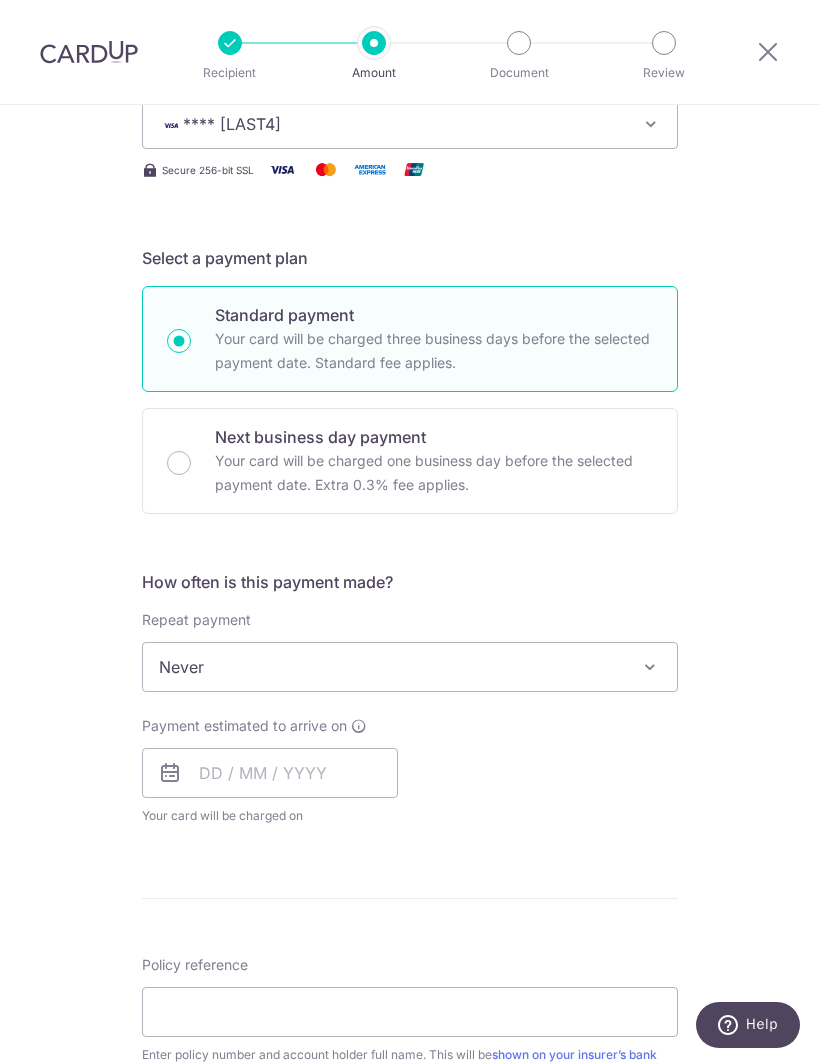 click at bounding box center (650, 667) 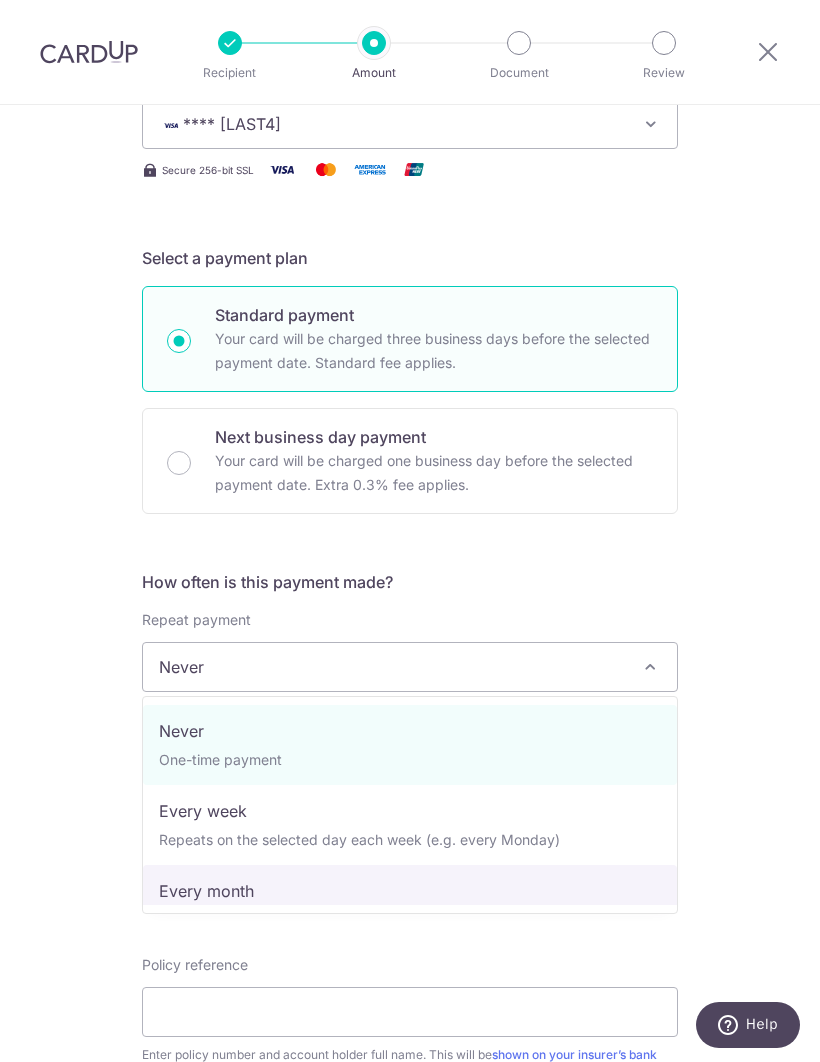 select on "3" 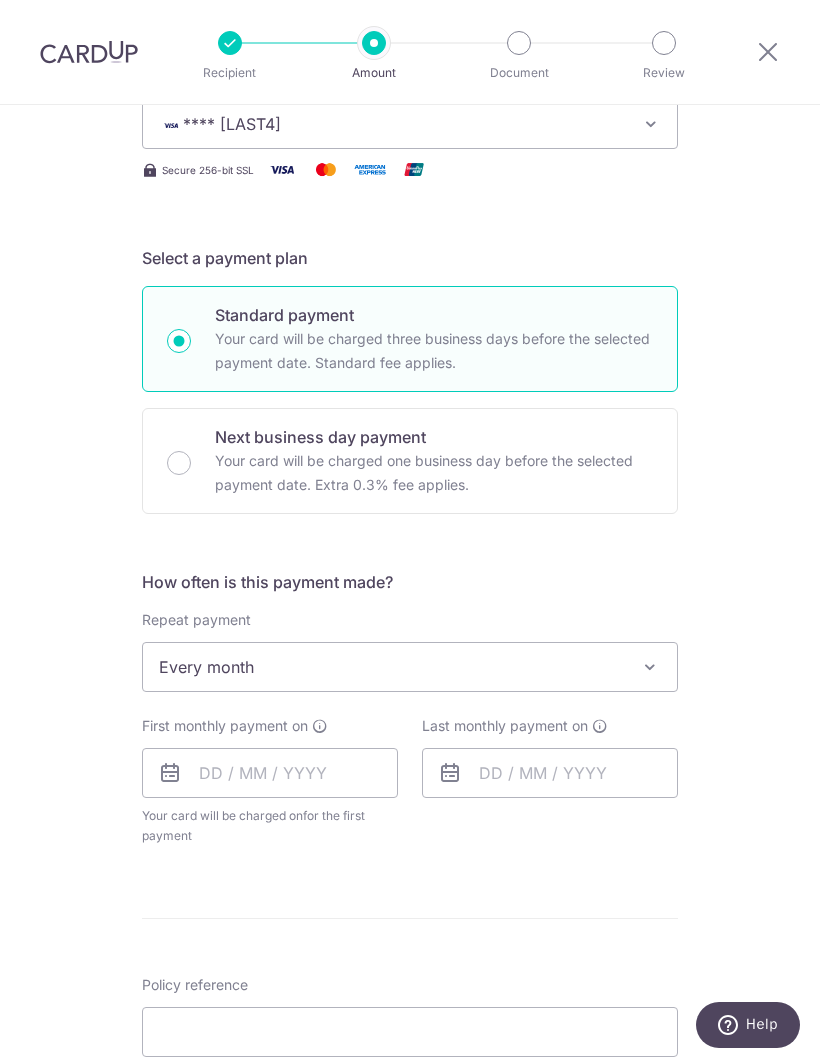 click at bounding box center [650, 667] 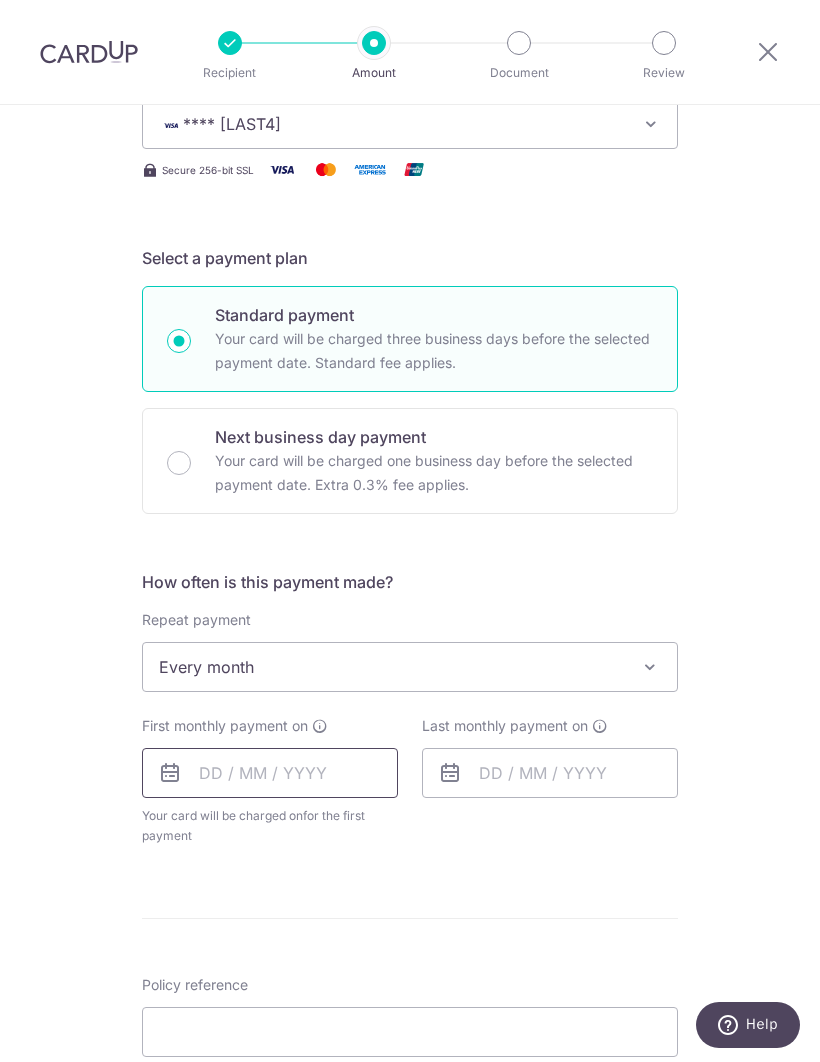 click at bounding box center (270, 773) 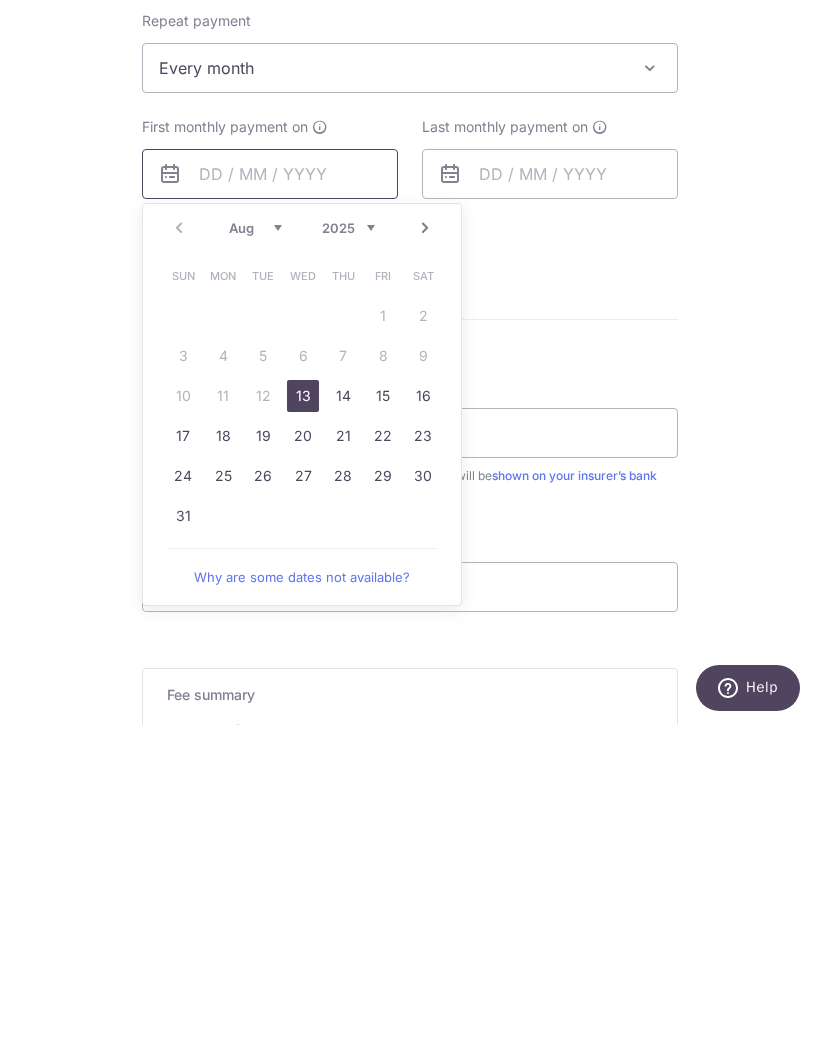 scroll, scrollTop: 581, scrollLeft: 0, axis: vertical 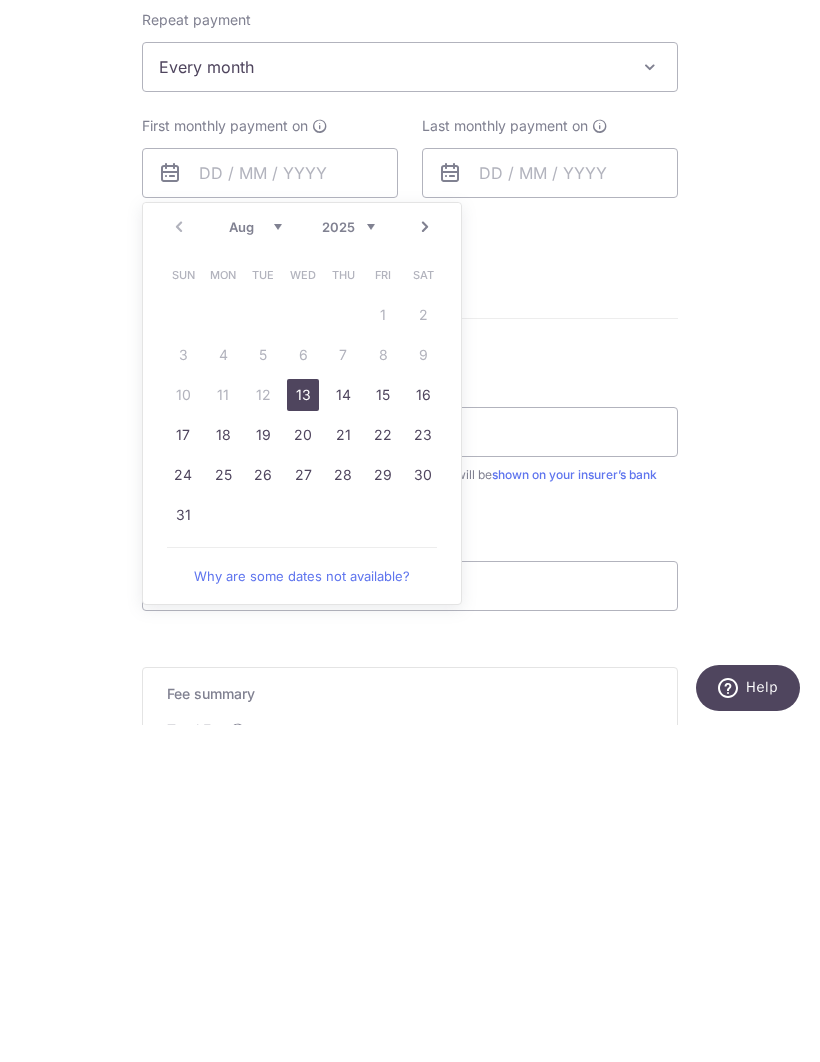 click on "Next" at bounding box center (425, 564) 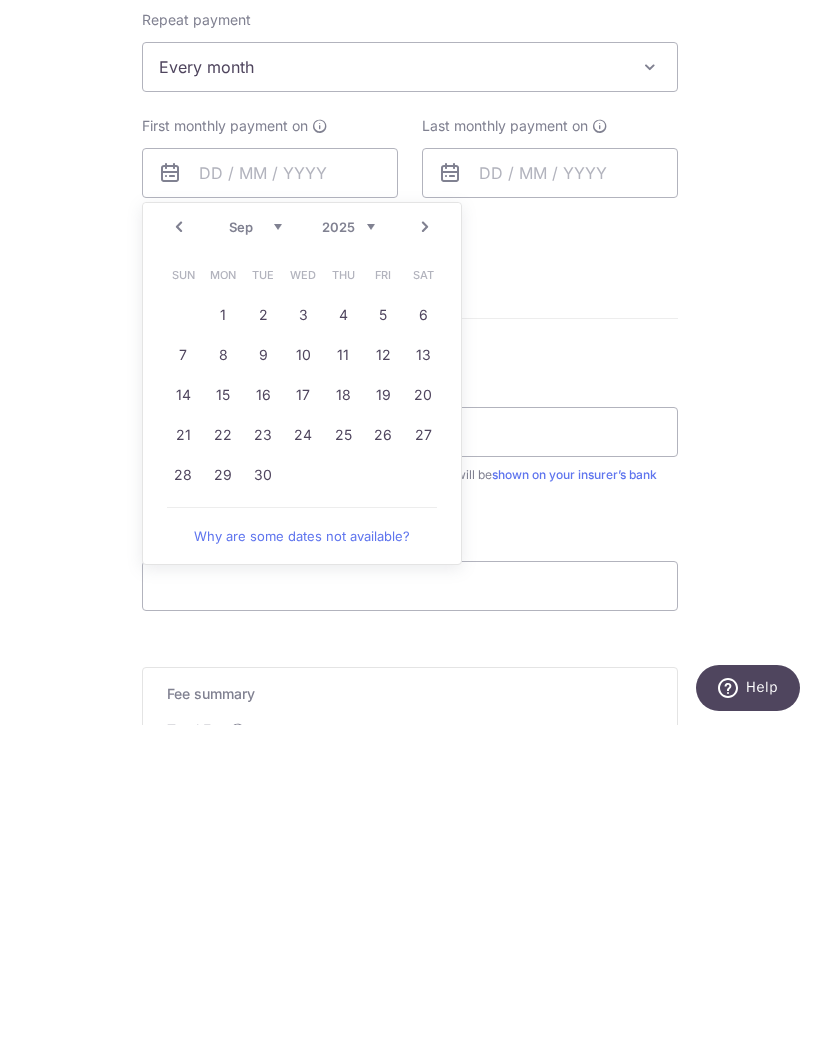 click on "Next" at bounding box center [425, 564] 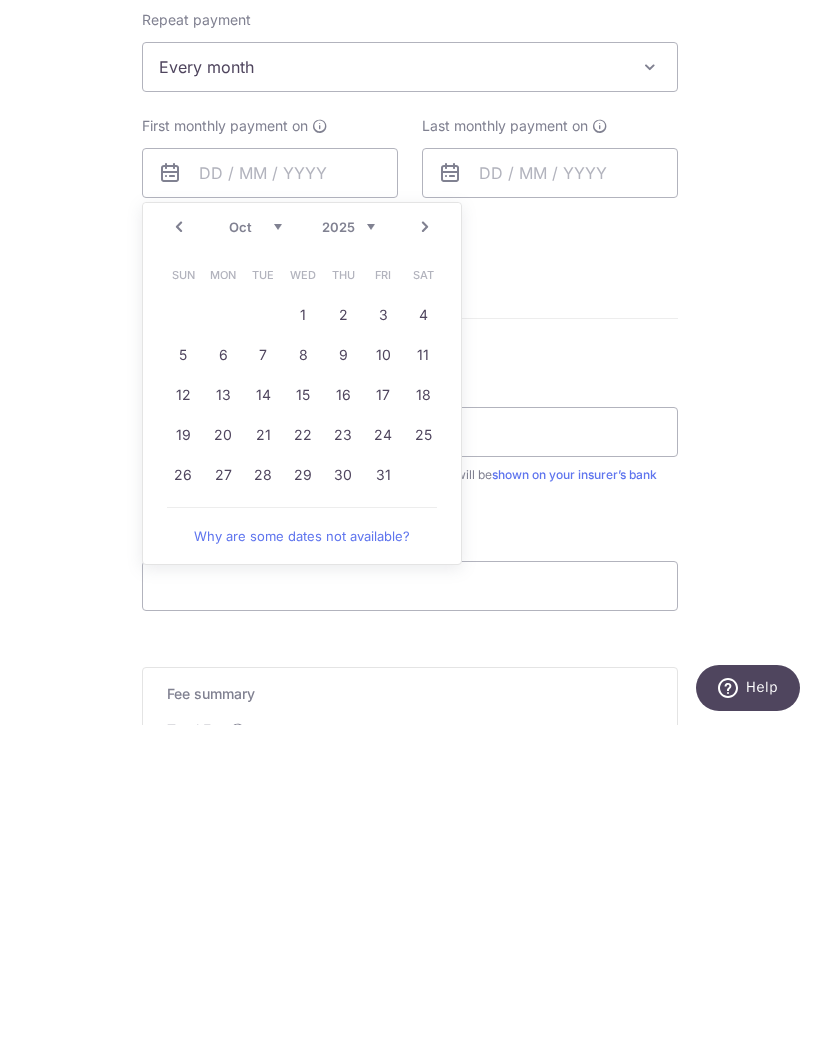 click on "3" at bounding box center (383, 652) 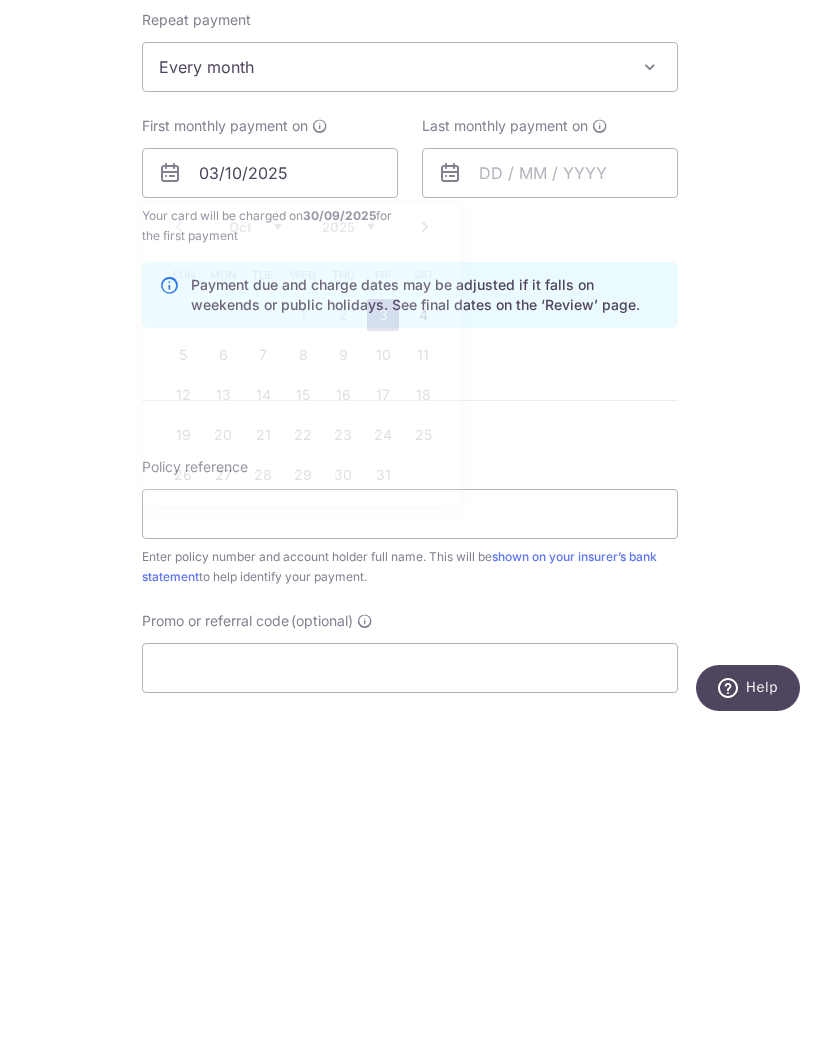 scroll, scrollTop: 69, scrollLeft: 0, axis: vertical 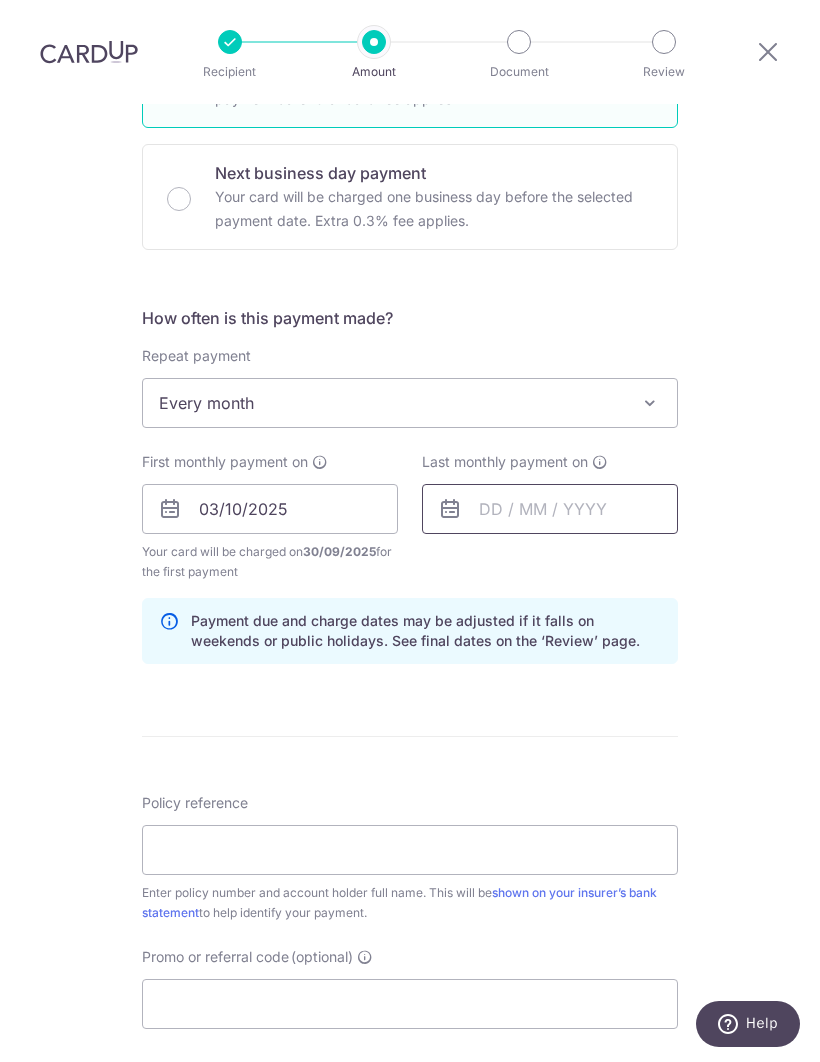 click at bounding box center [550, 510] 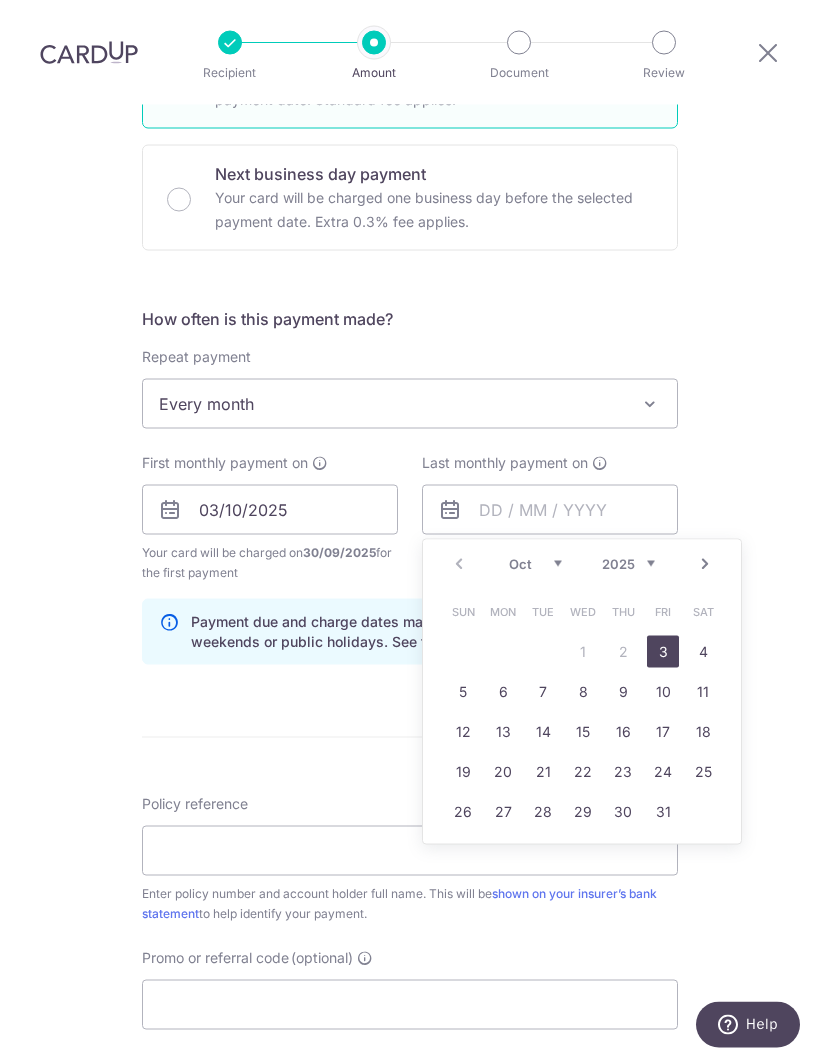 click on "2025 2026 2027 2028 2029 2030 2031 2032 2033 2034 2035" at bounding box center [628, 564] 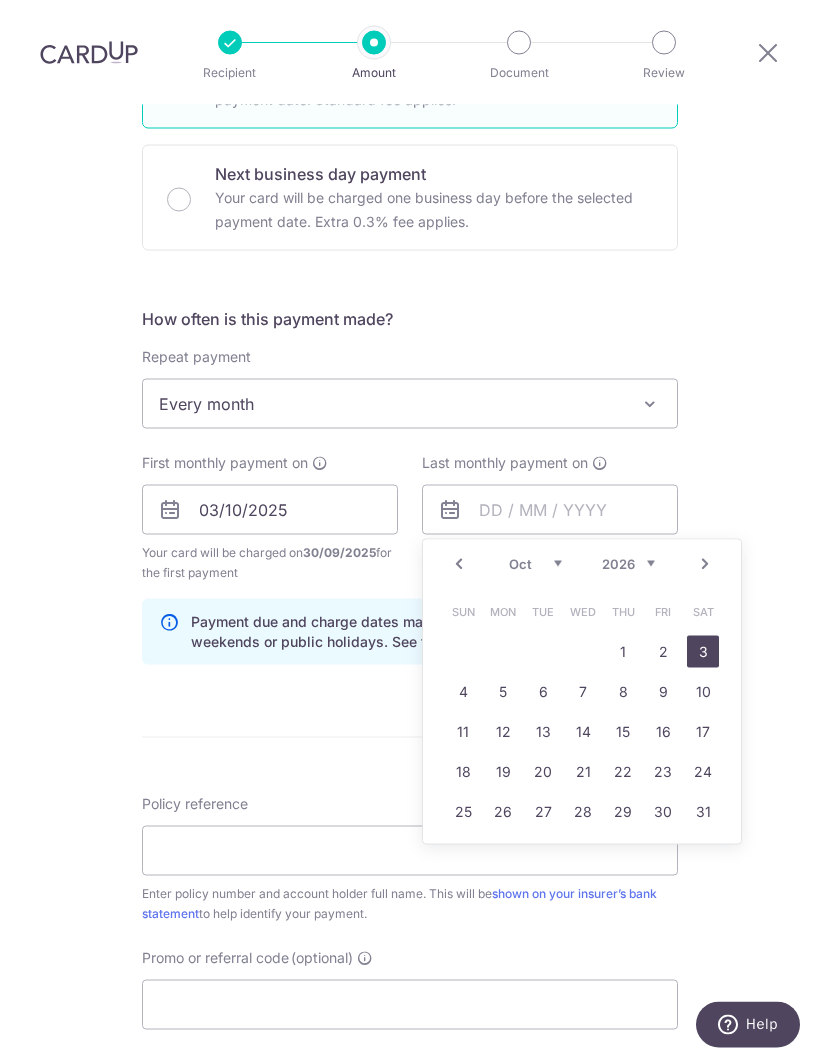click on "3" at bounding box center (703, 652) 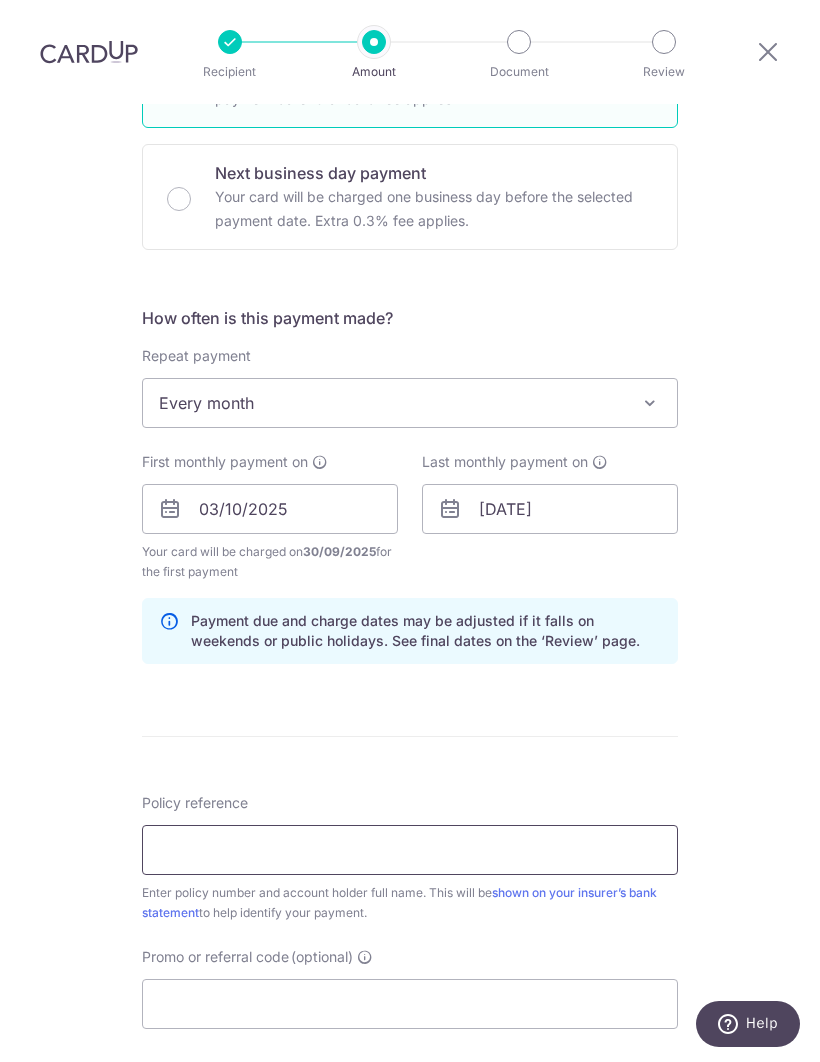 click on "Policy reference" at bounding box center [410, 851] 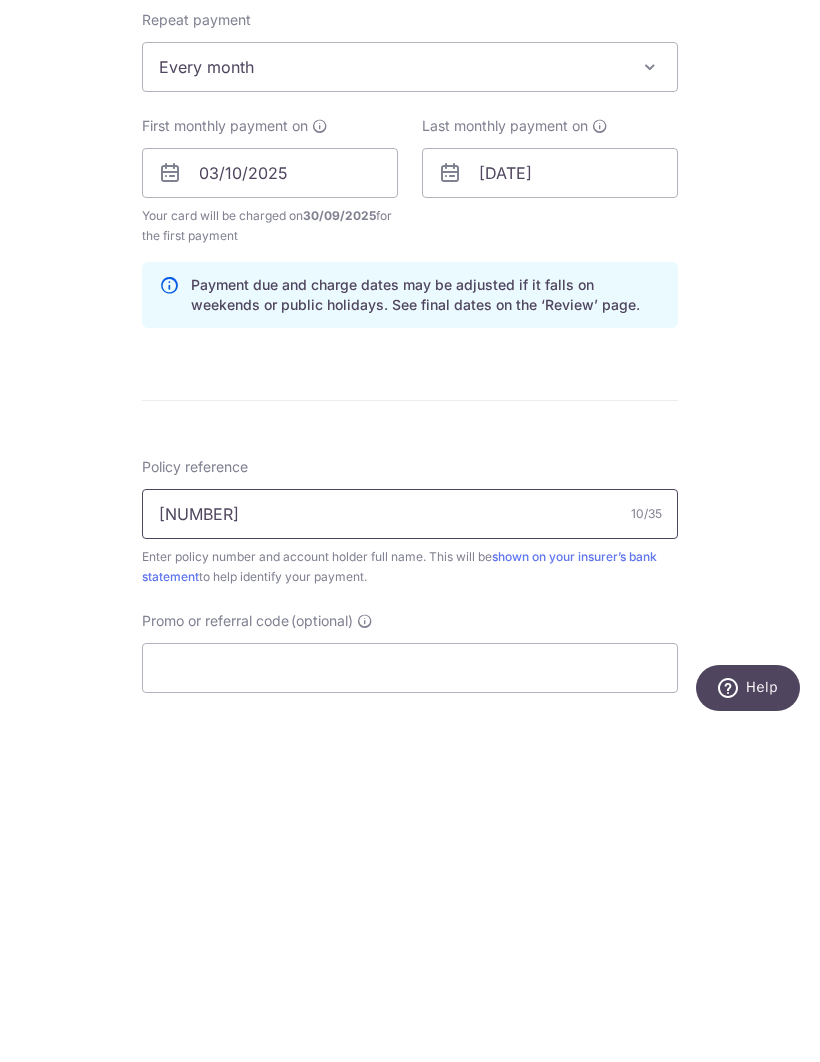 type on "1452235306" 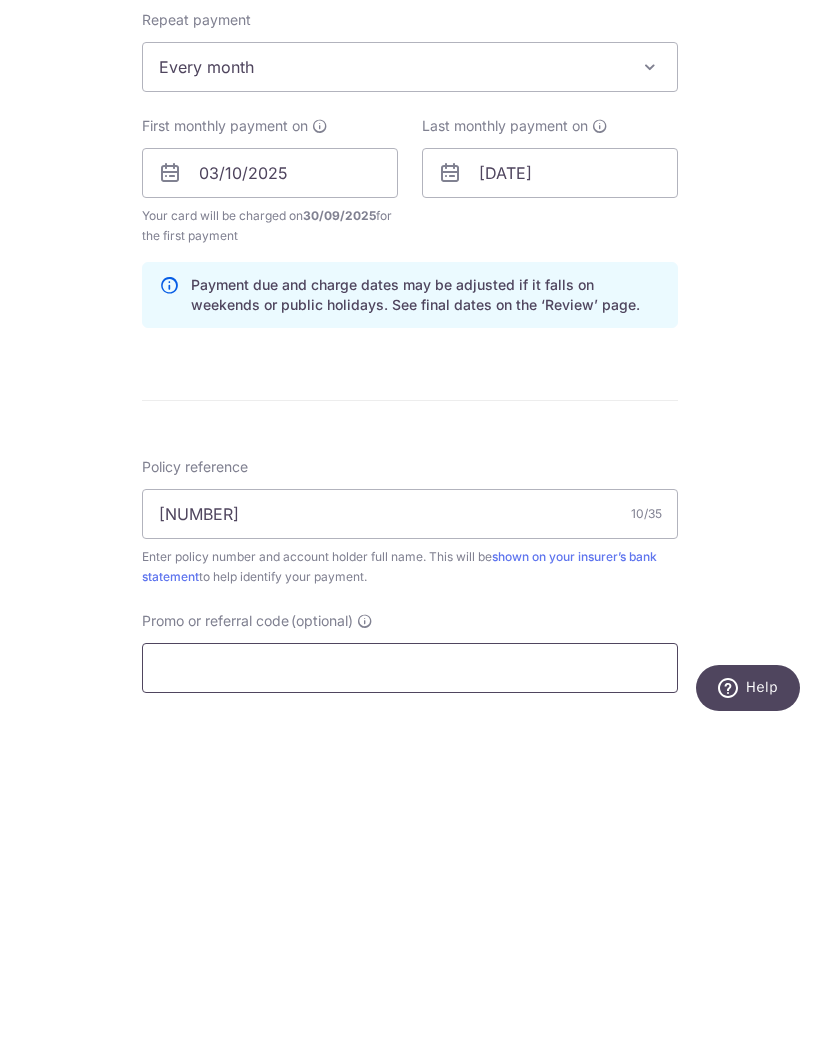click on "Promo or referral code
(optional)" at bounding box center [410, 1005] 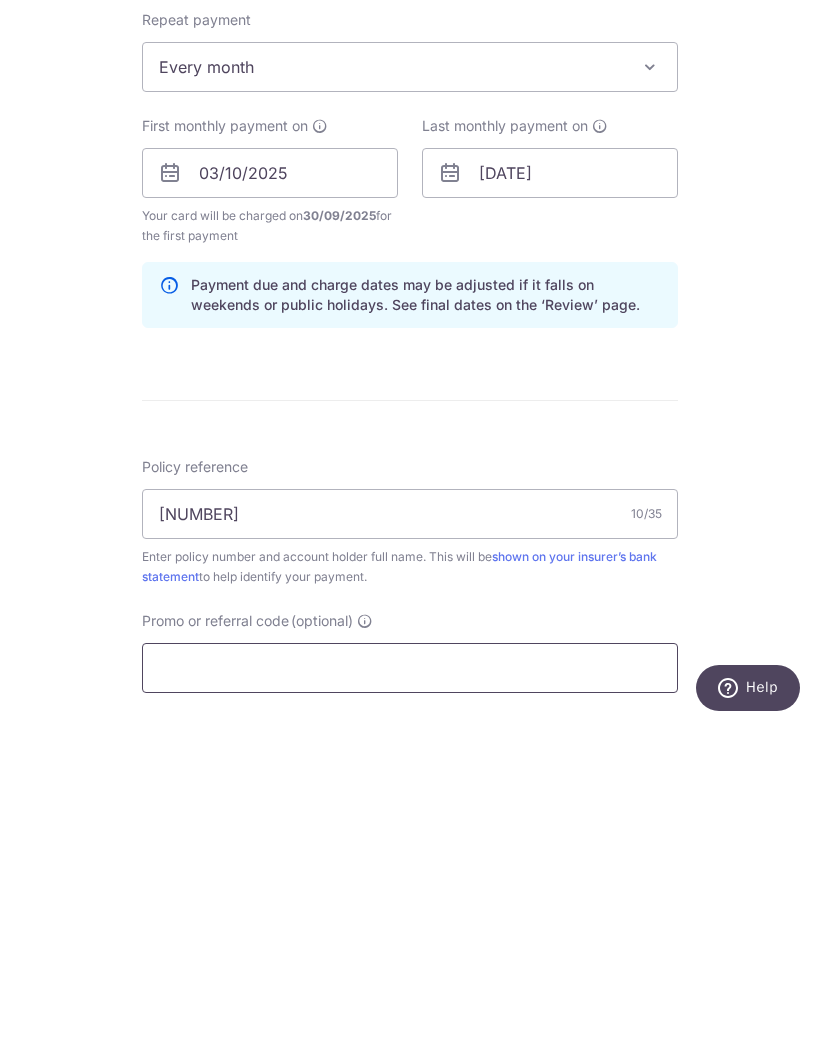 paste on "3NEWR5" 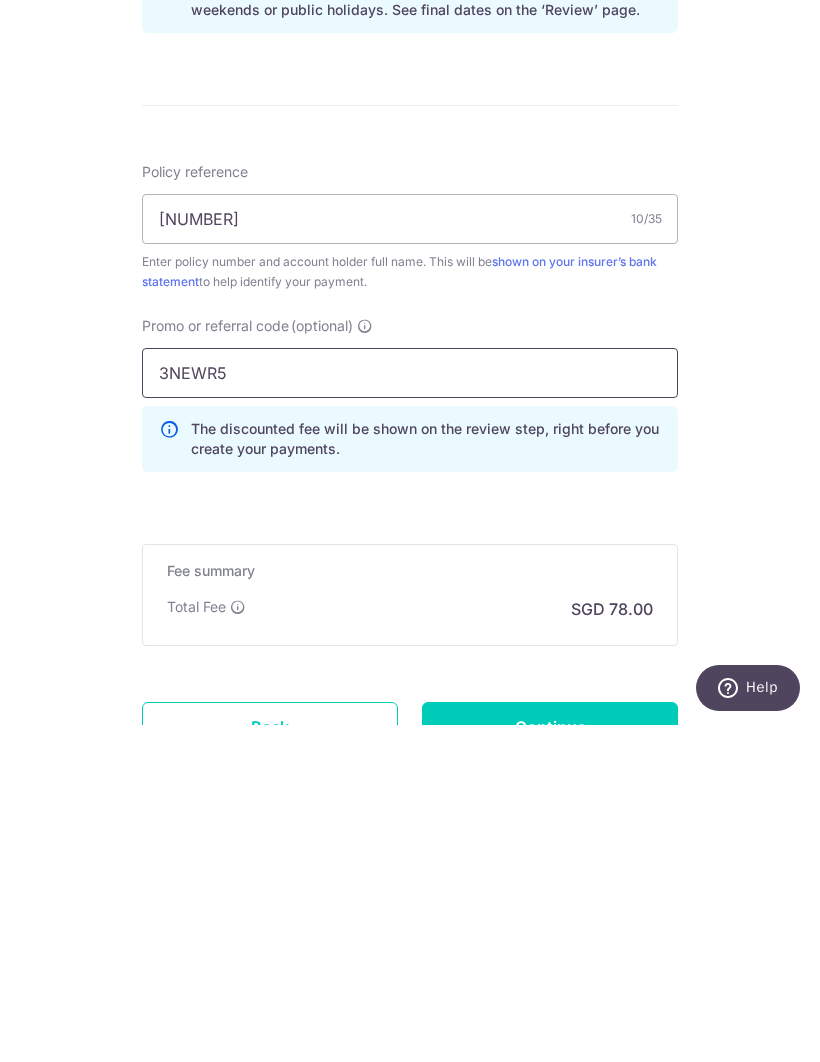scroll, scrollTop: 892, scrollLeft: 0, axis: vertical 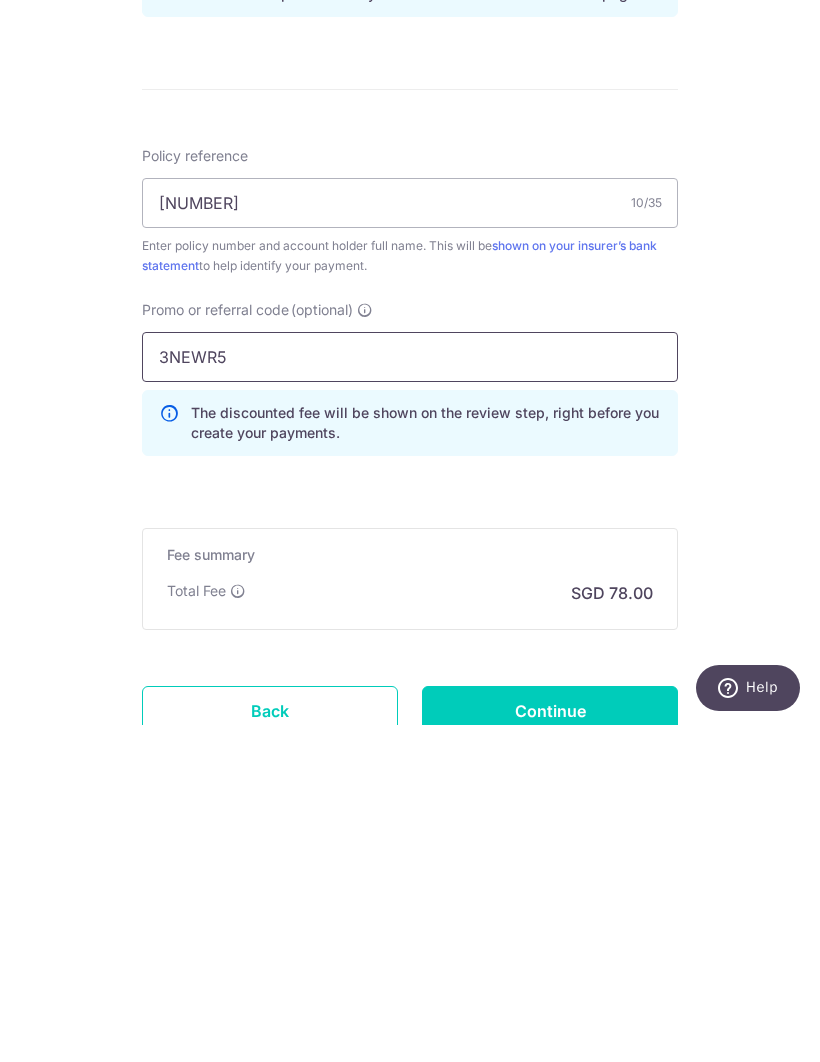 type on "3NEWR5" 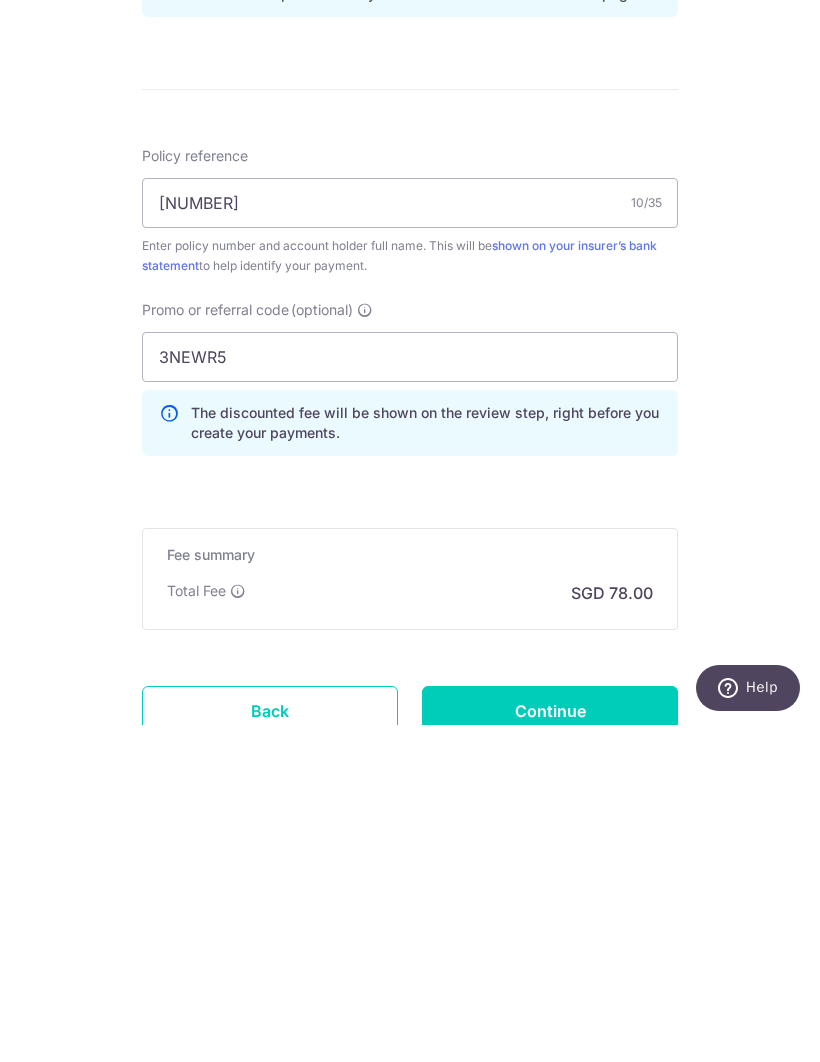 click on "Continue" at bounding box center (550, 1048) 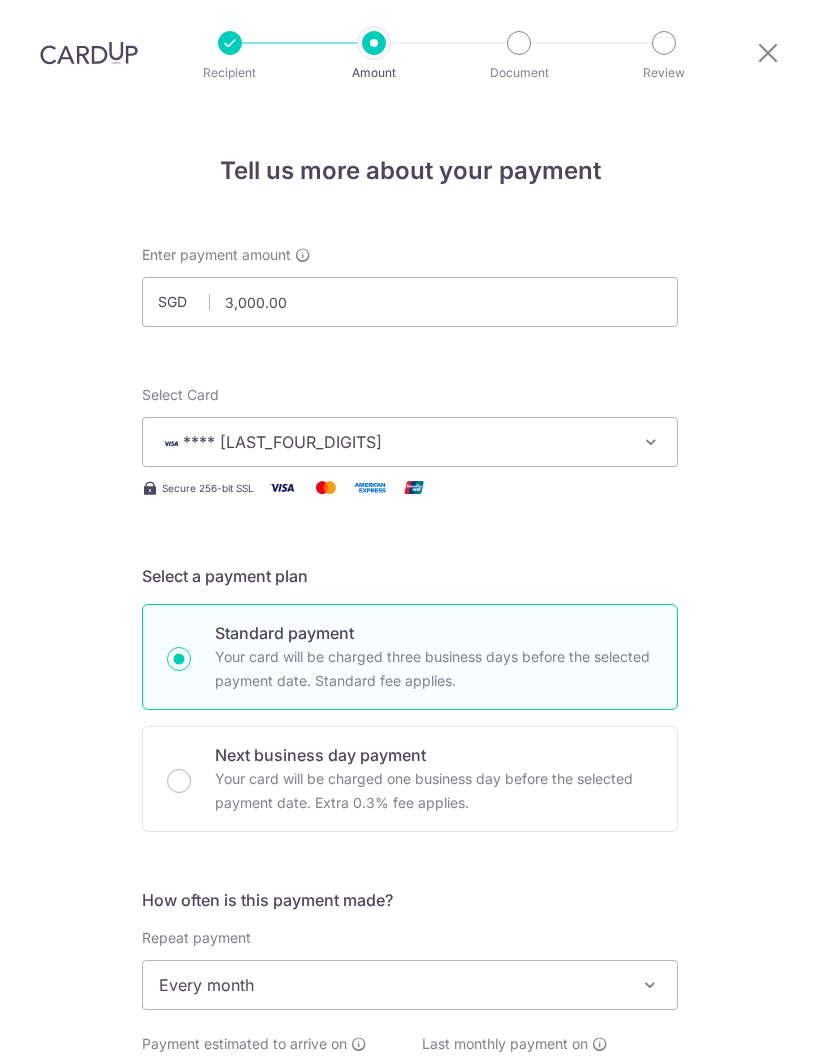 scroll, scrollTop: 69, scrollLeft: 0, axis: vertical 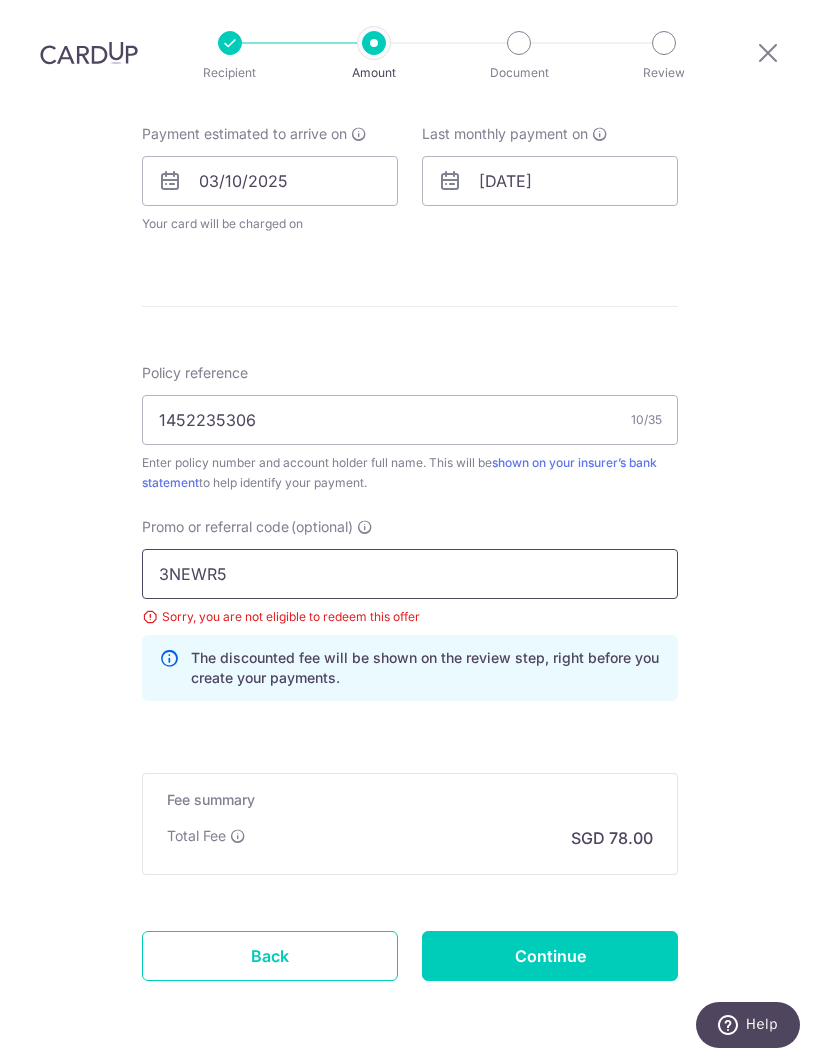 click on "3NEWR5" at bounding box center [410, 574] 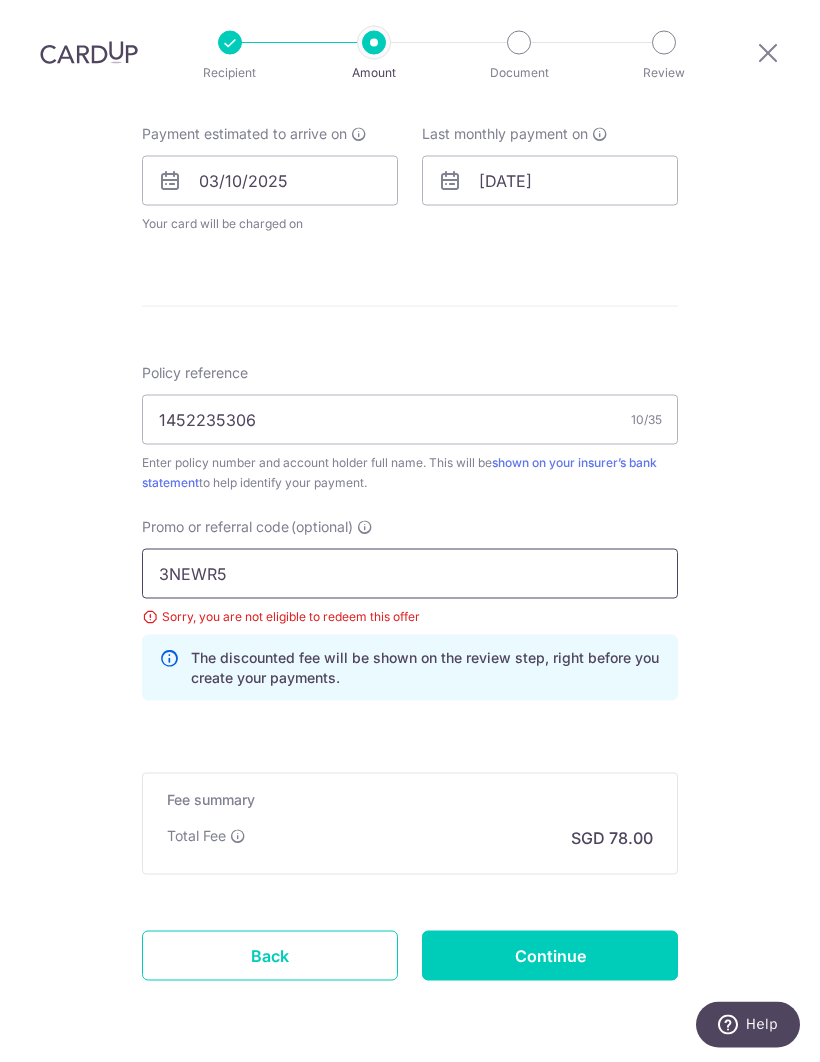 click on "Add Card" at bounding box center [0, 0] 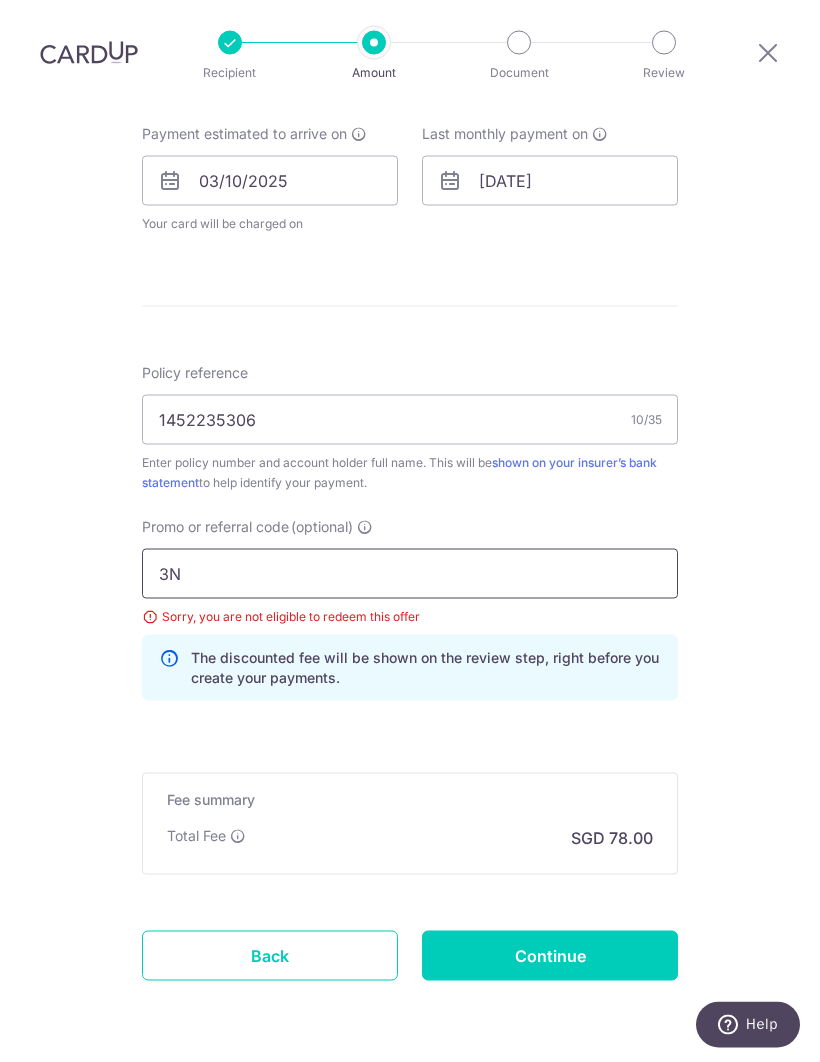 type on "3" 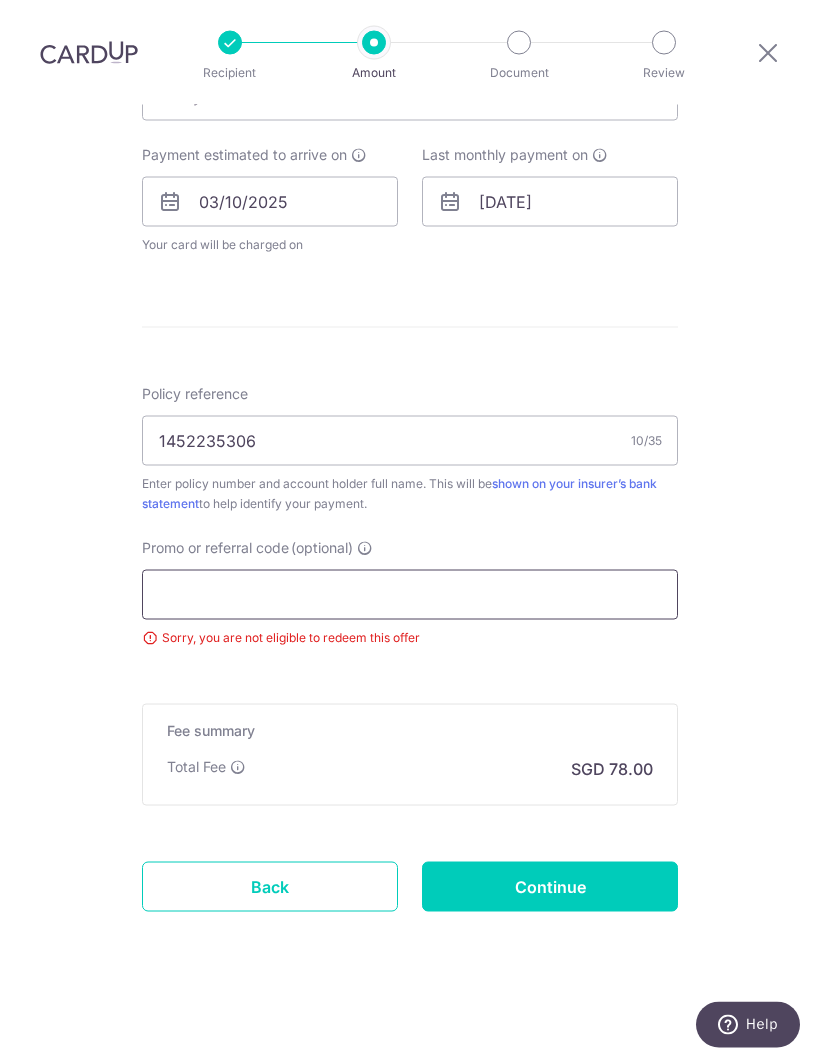 scroll, scrollTop: 820, scrollLeft: 0, axis: vertical 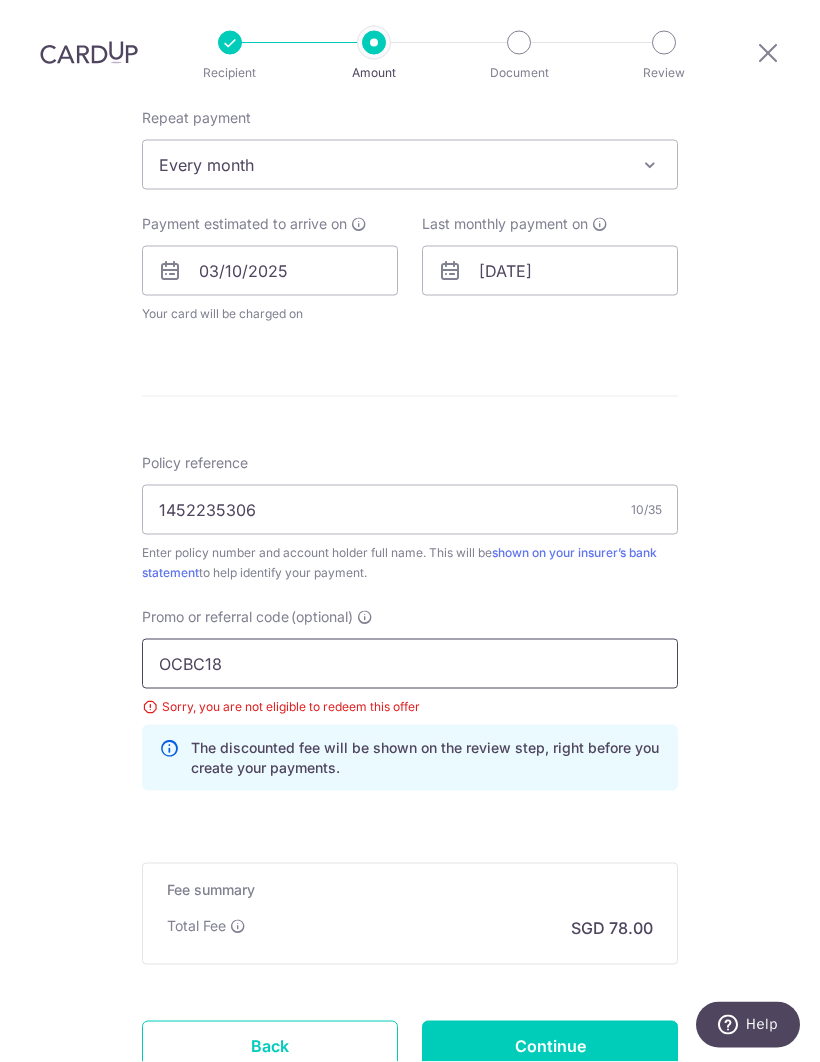 click on "Add Card" at bounding box center [0, 0] 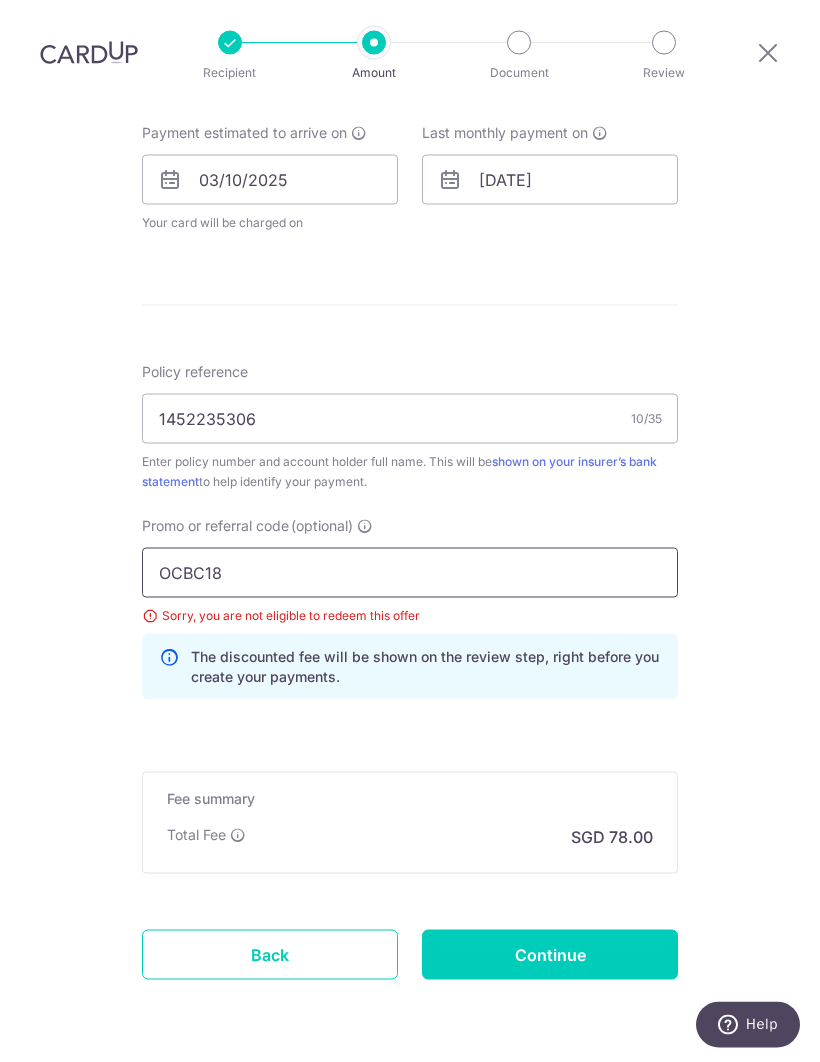 scroll, scrollTop: 910, scrollLeft: 0, axis: vertical 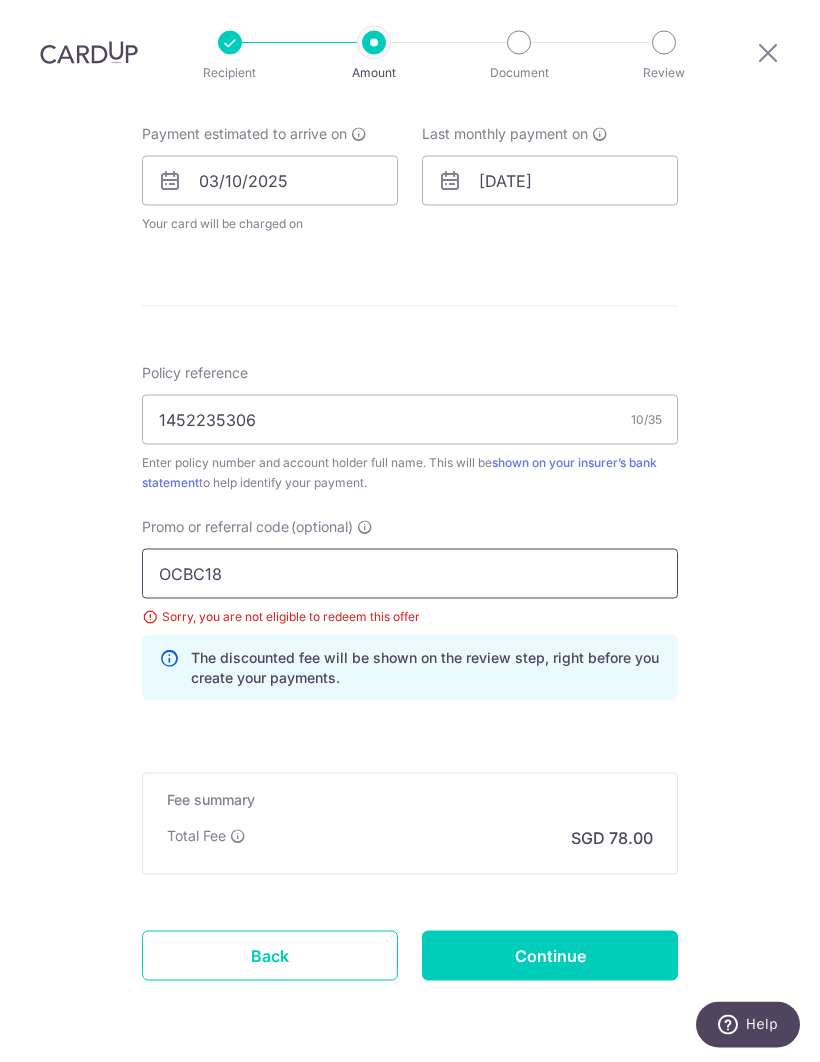 click on "Add Card" at bounding box center [0, 0] 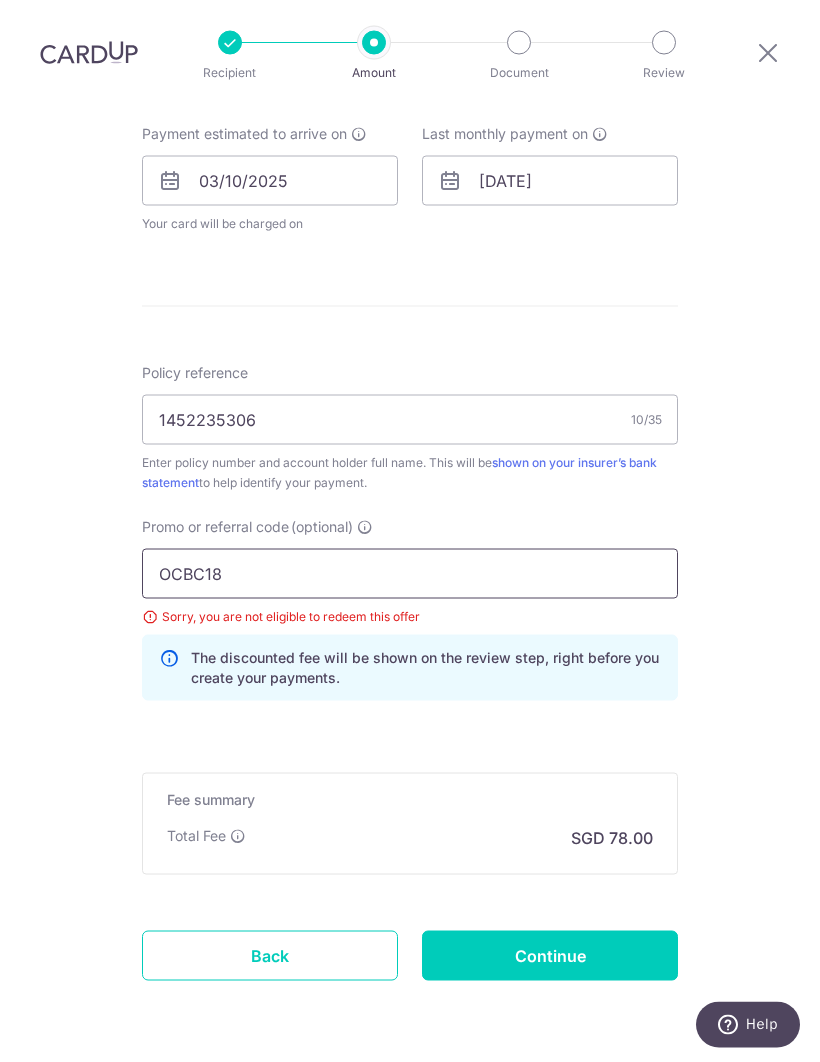 click on "Add Card" at bounding box center (0, 0) 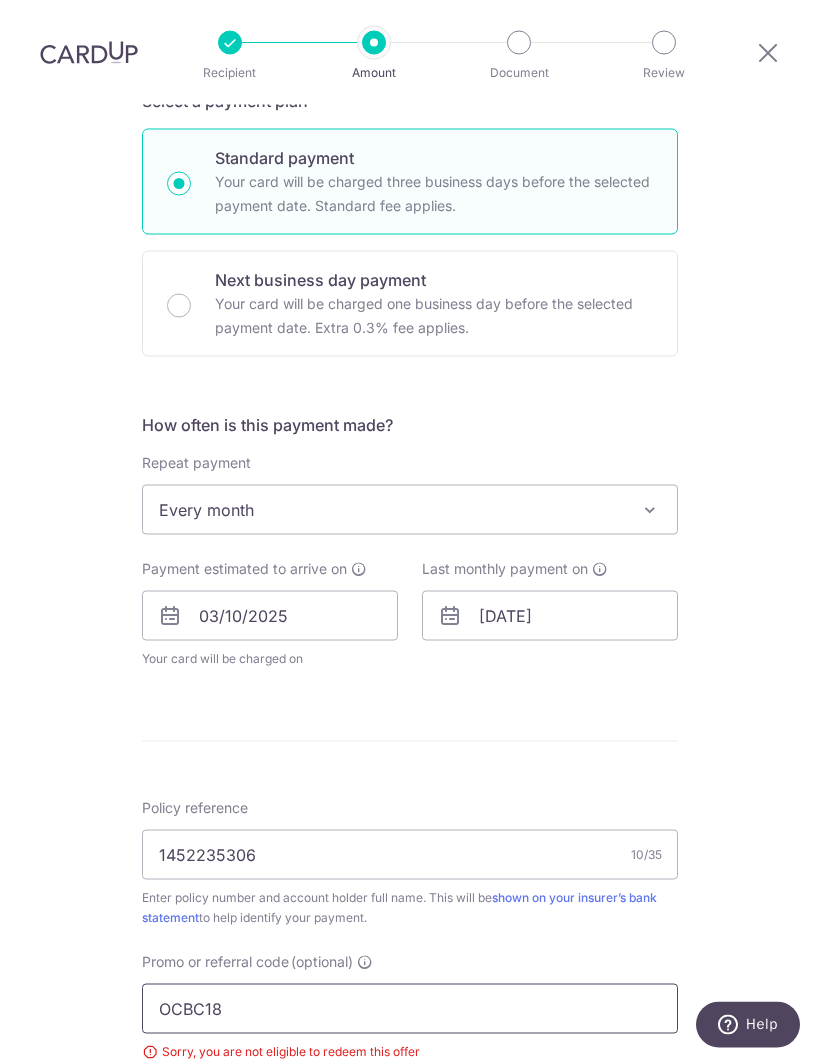 scroll, scrollTop: 533, scrollLeft: 0, axis: vertical 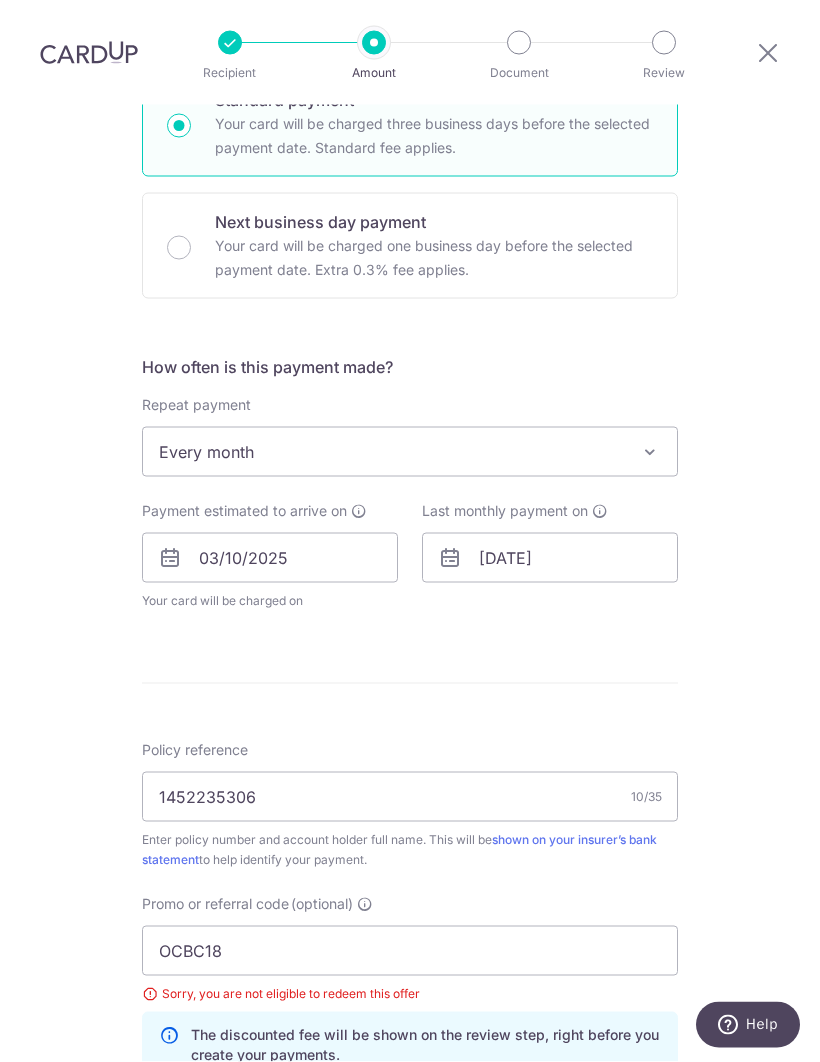 click on "Tell us more about your payment
Enter payment amount
SGD
3,000.00
3000.00
Select Card
**** 5531
Add credit card
Your Cards
**** 3006
**** 5531
Secure 256-bit SSL
Text
New card details
Please enter valid card details.
Card" at bounding box center (410, 540) 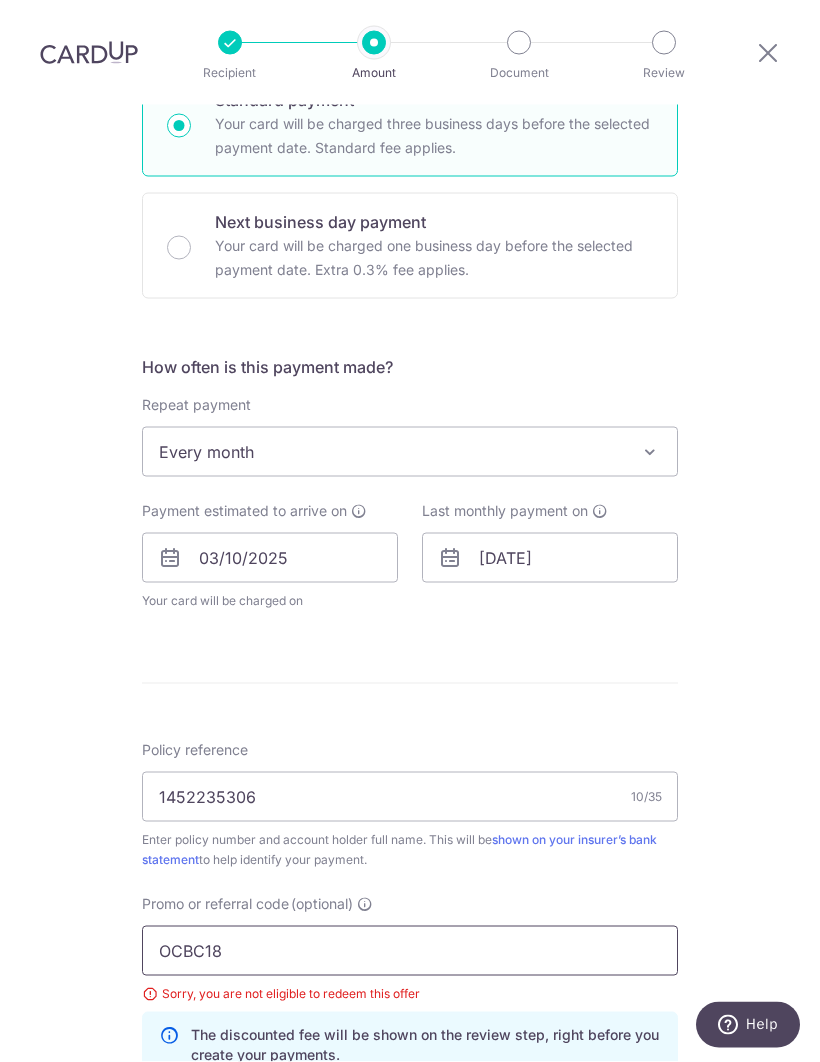 click on "OCBC18" at bounding box center [410, 951] 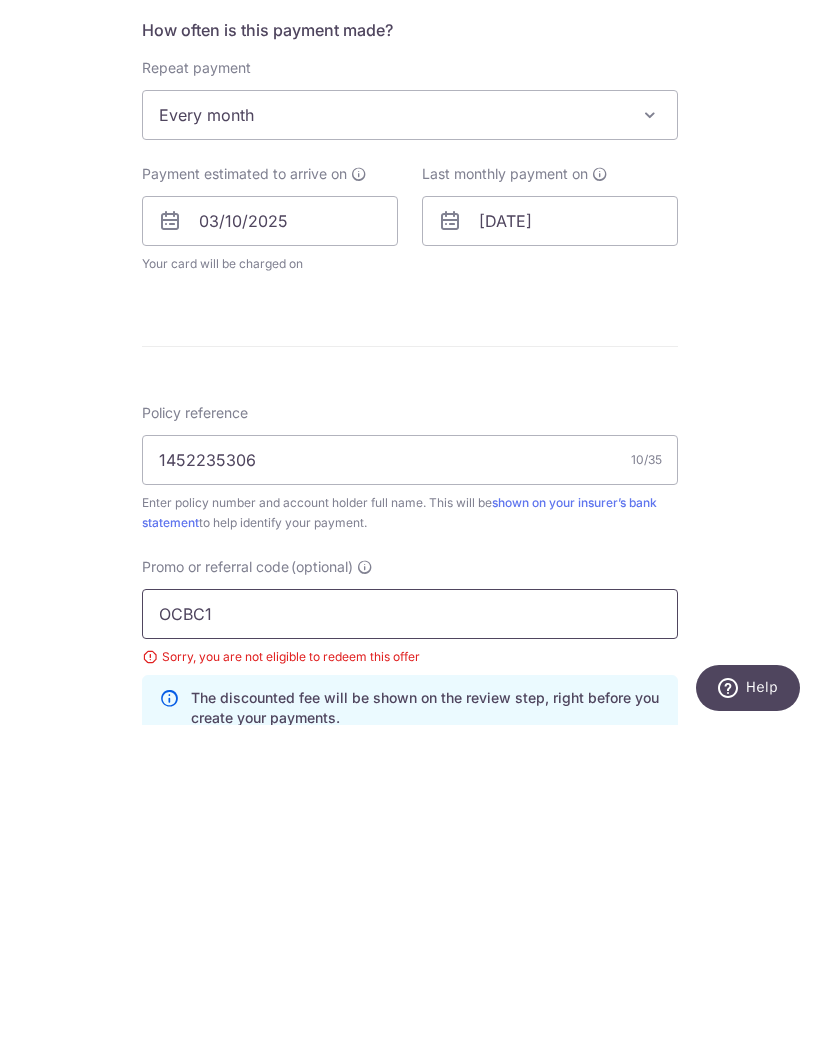 scroll, scrollTop: 69, scrollLeft: 0, axis: vertical 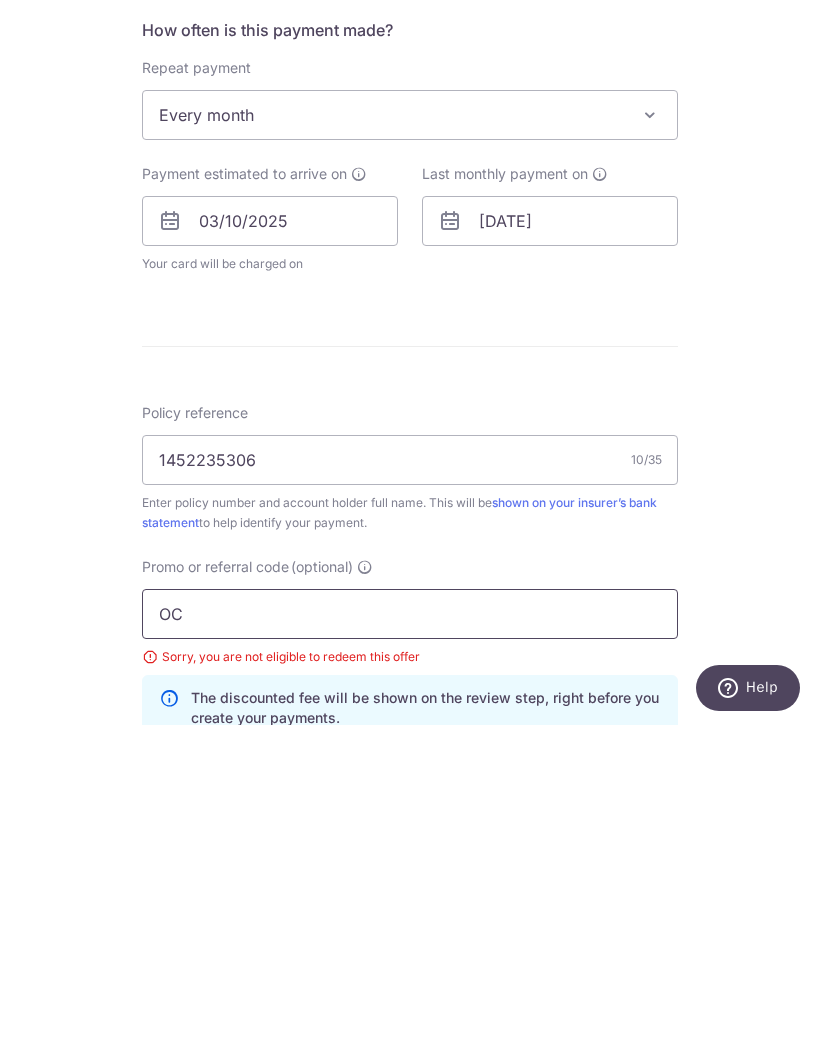 type on "O" 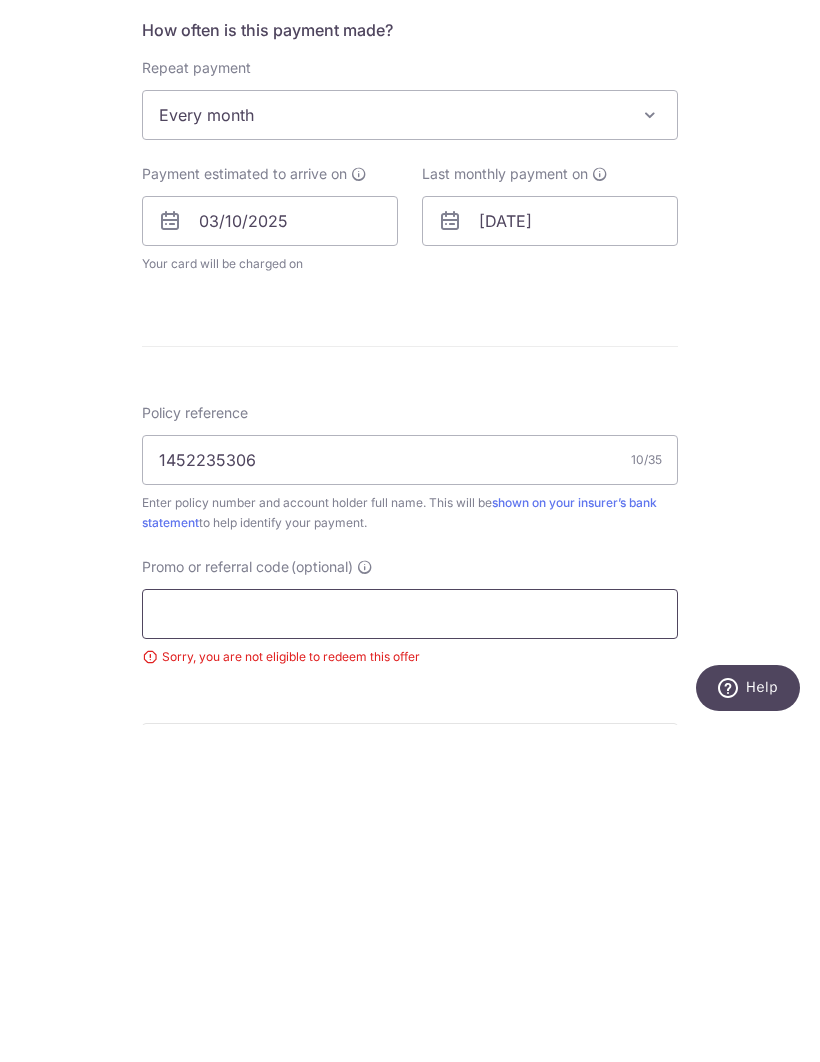 type 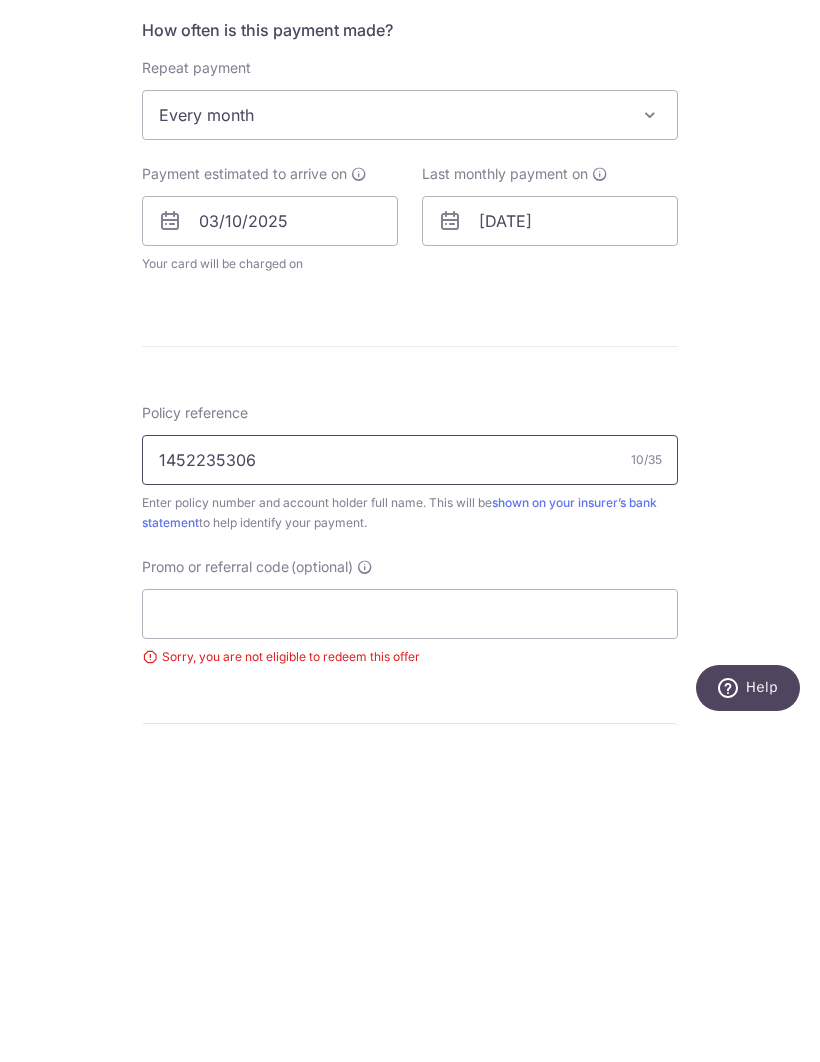 click on "1452235306" at bounding box center [410, 797] 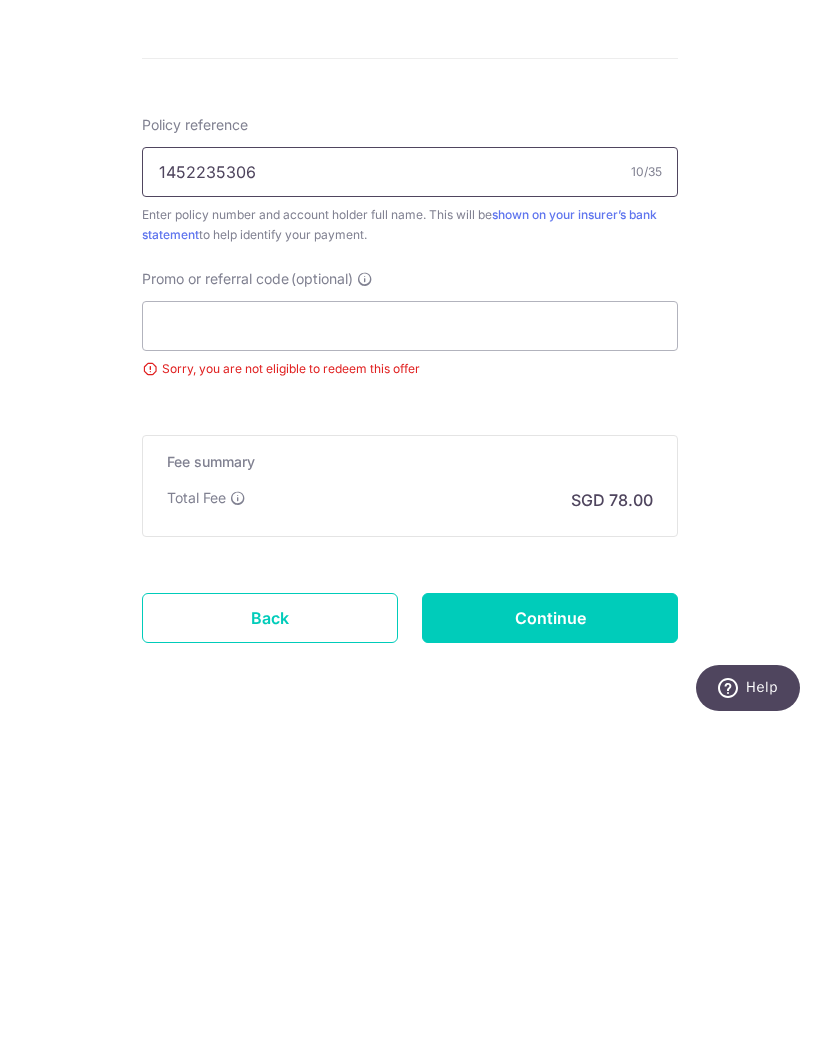 scroll, scrollTop: 820, scrollLeft: 0, axis: vertical 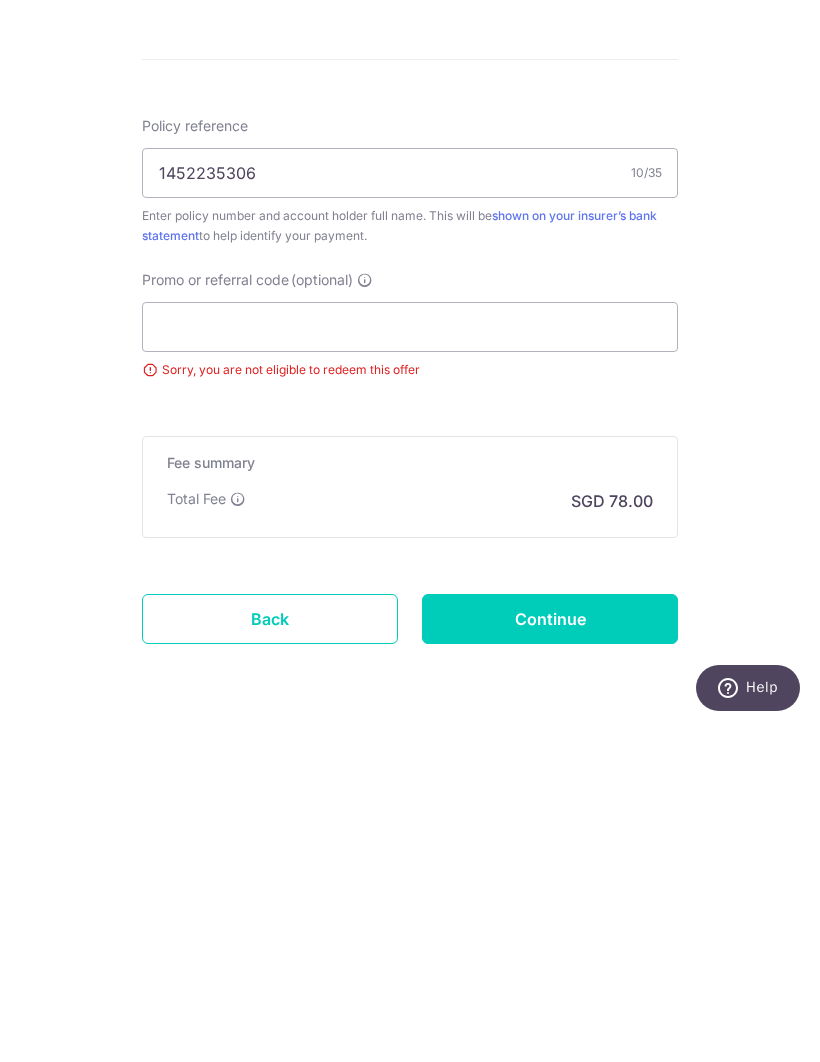 click on "Back" at bounding box center (270, 956) 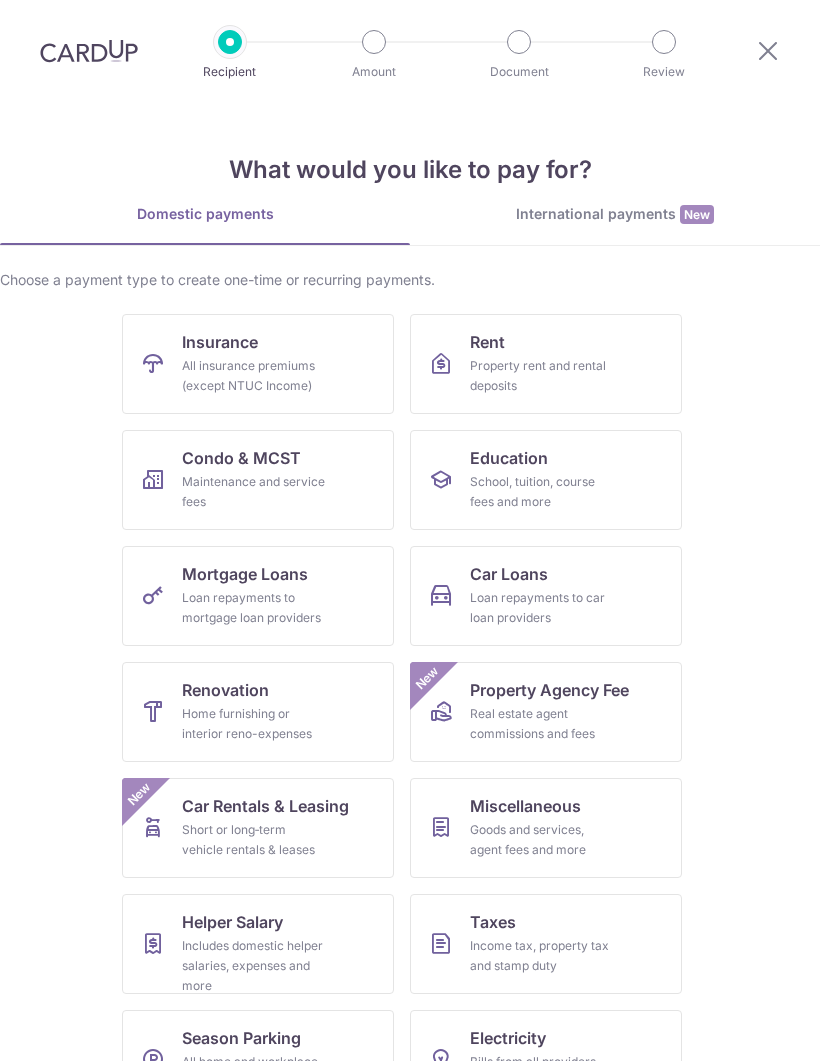 scroll, scrollTop: 0, scrollLeft: 0, axis: both 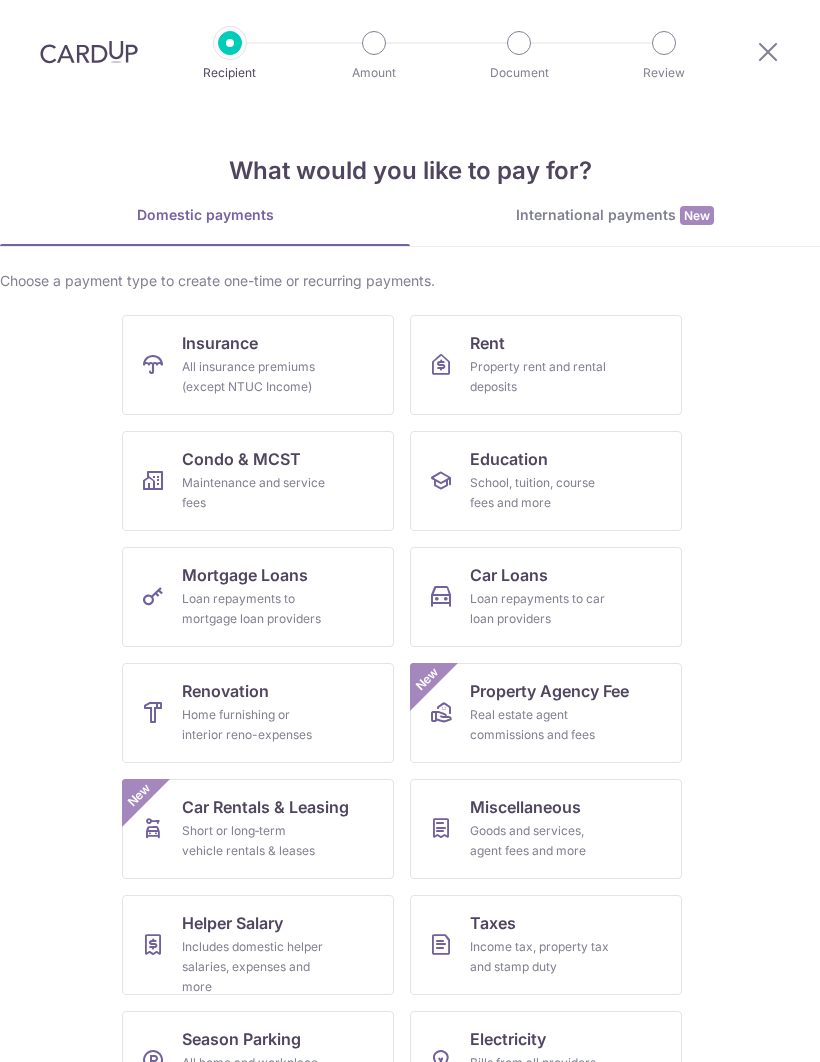 click on "All insurance premiums (except NTUC Income)" at bounding box center (254, 377) 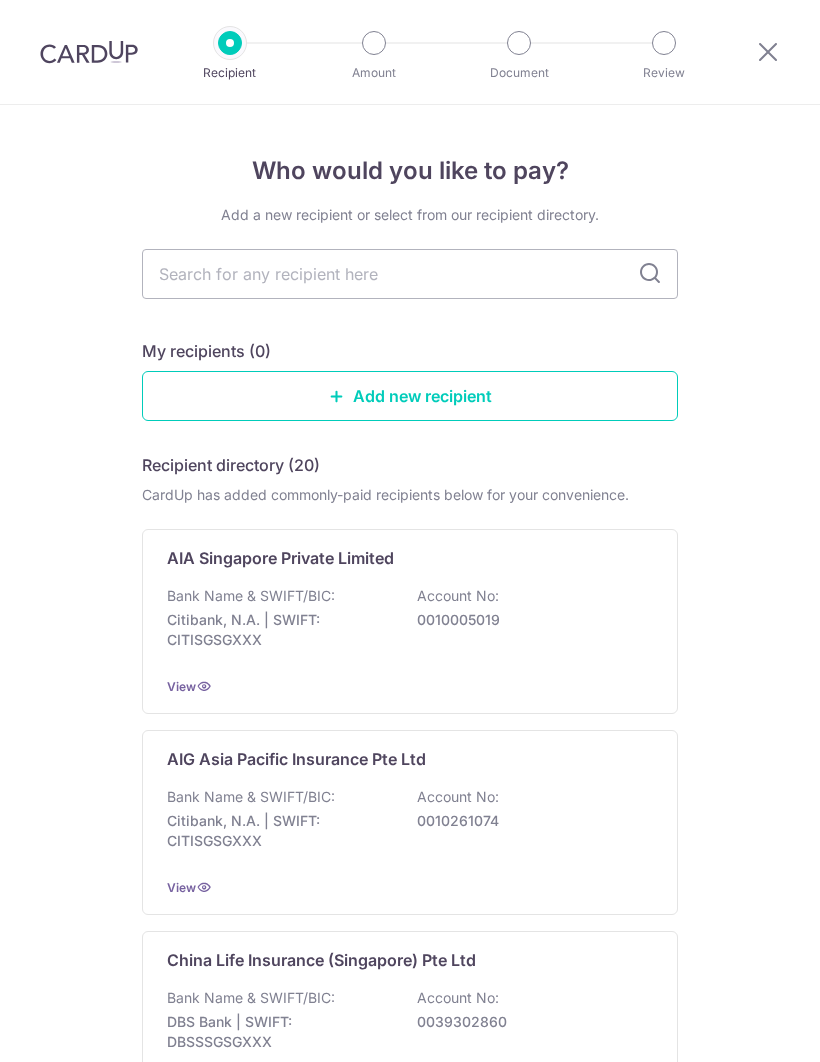 scroll, scrollTop: 0, scrollLeft: 0, axis: both 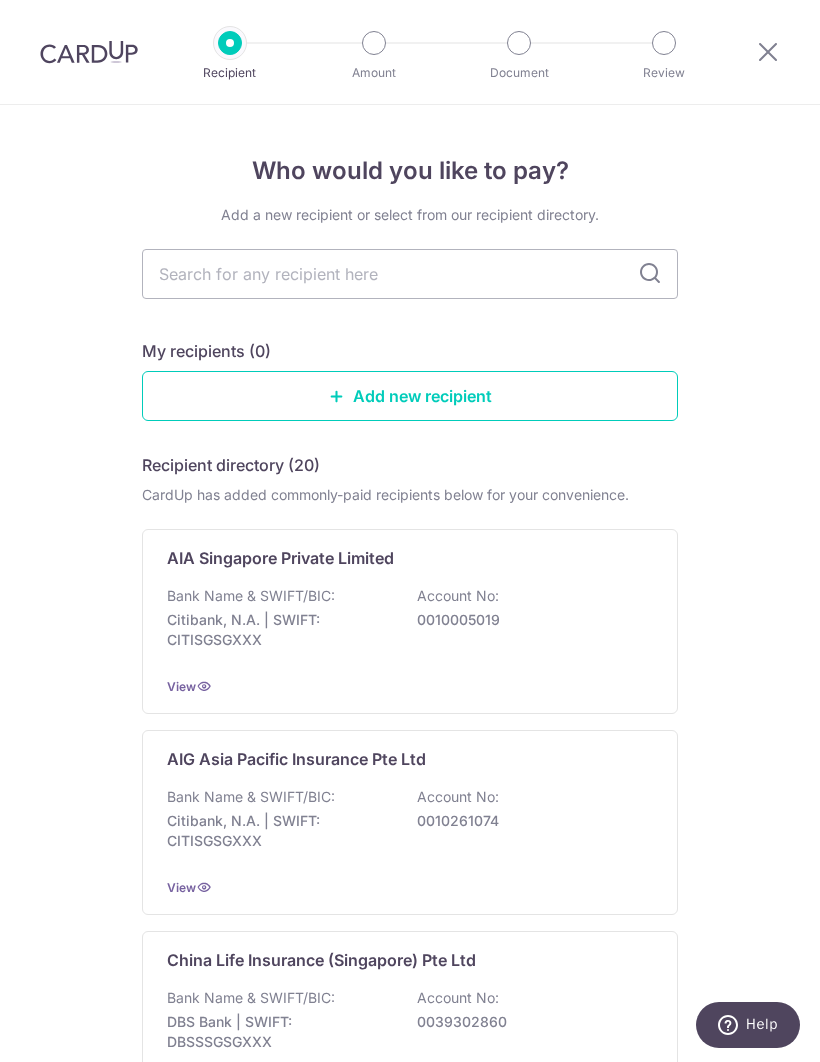 click at bounding box center (410, 274) 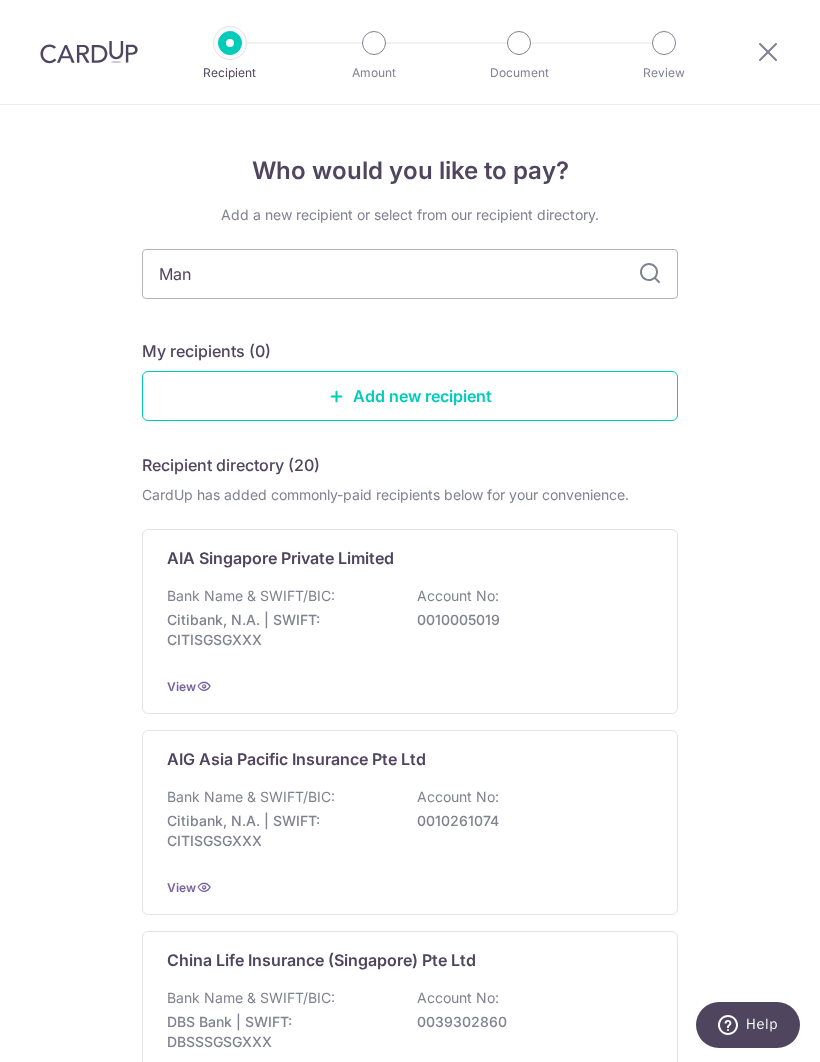 type on "Manu" 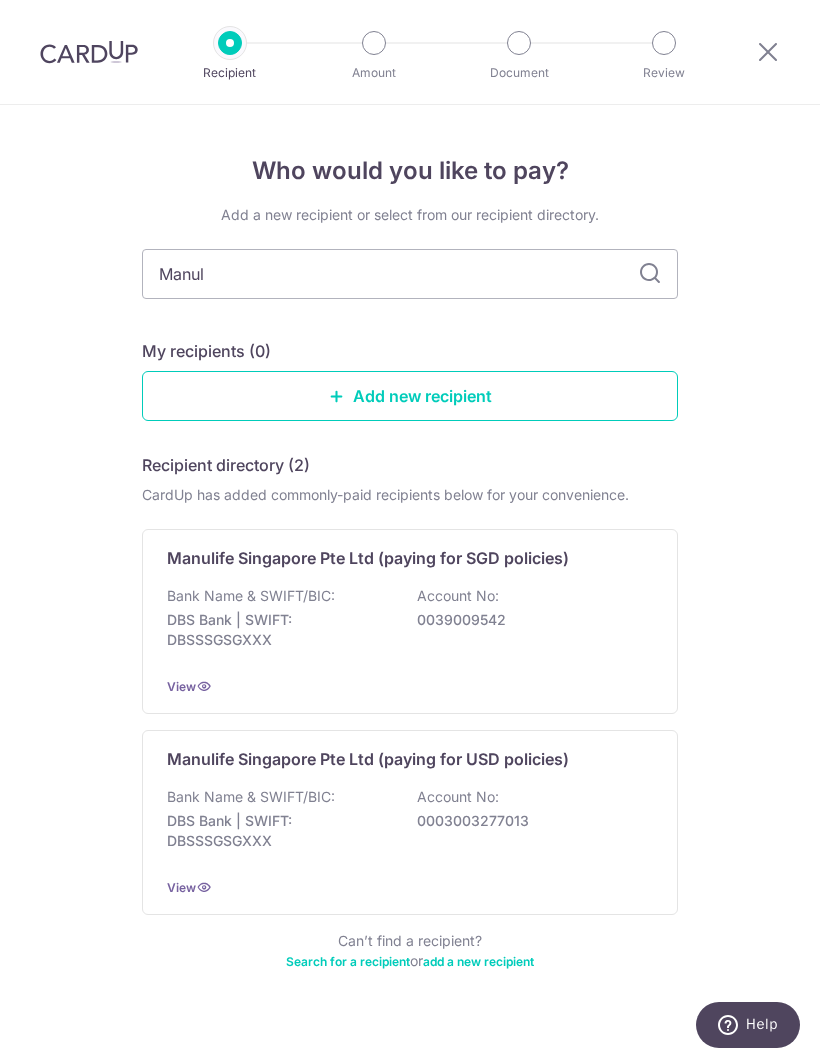 type on "Manuli" 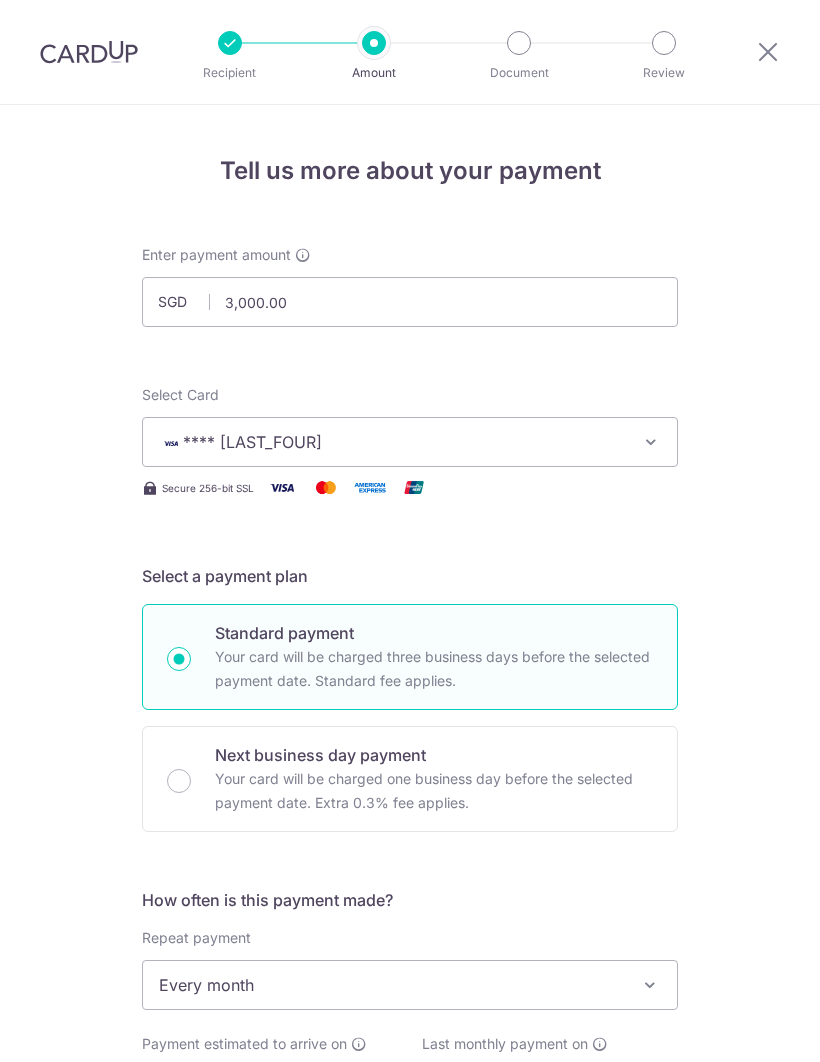 scroll, scrollTop: 0, scrollLeft: 0, axis: both 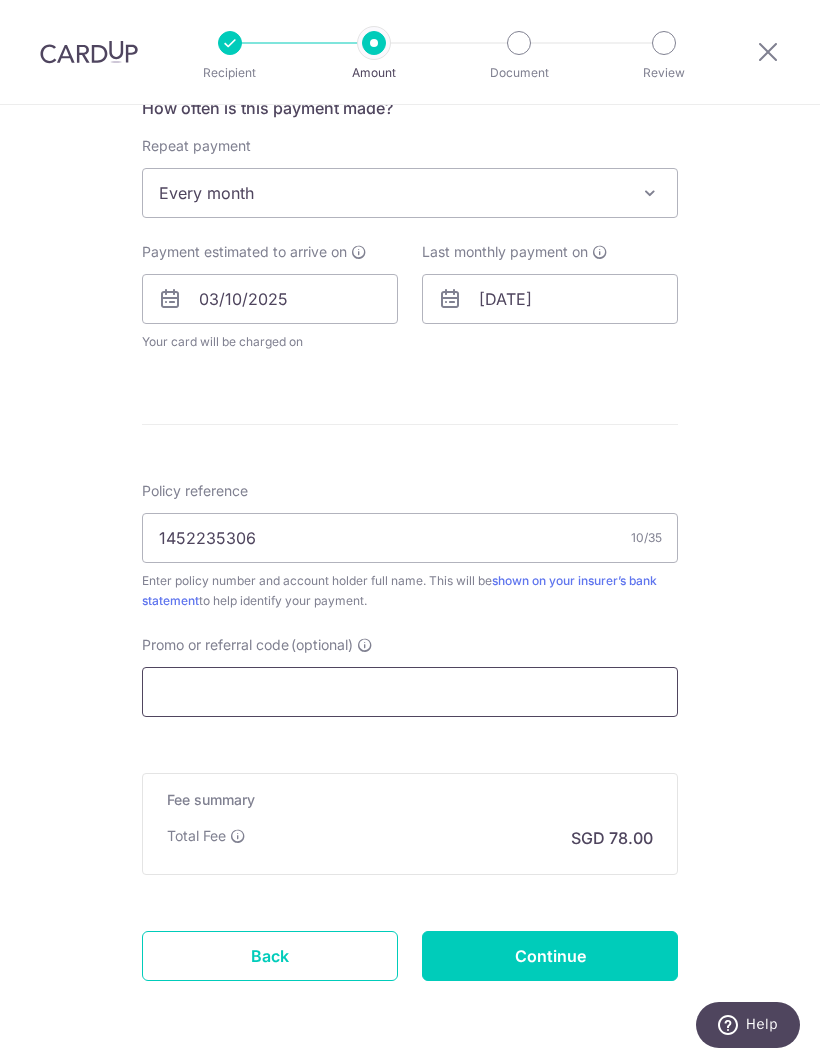 click on "Promo or referral code
(optional)" at bounding box center (410, 692) 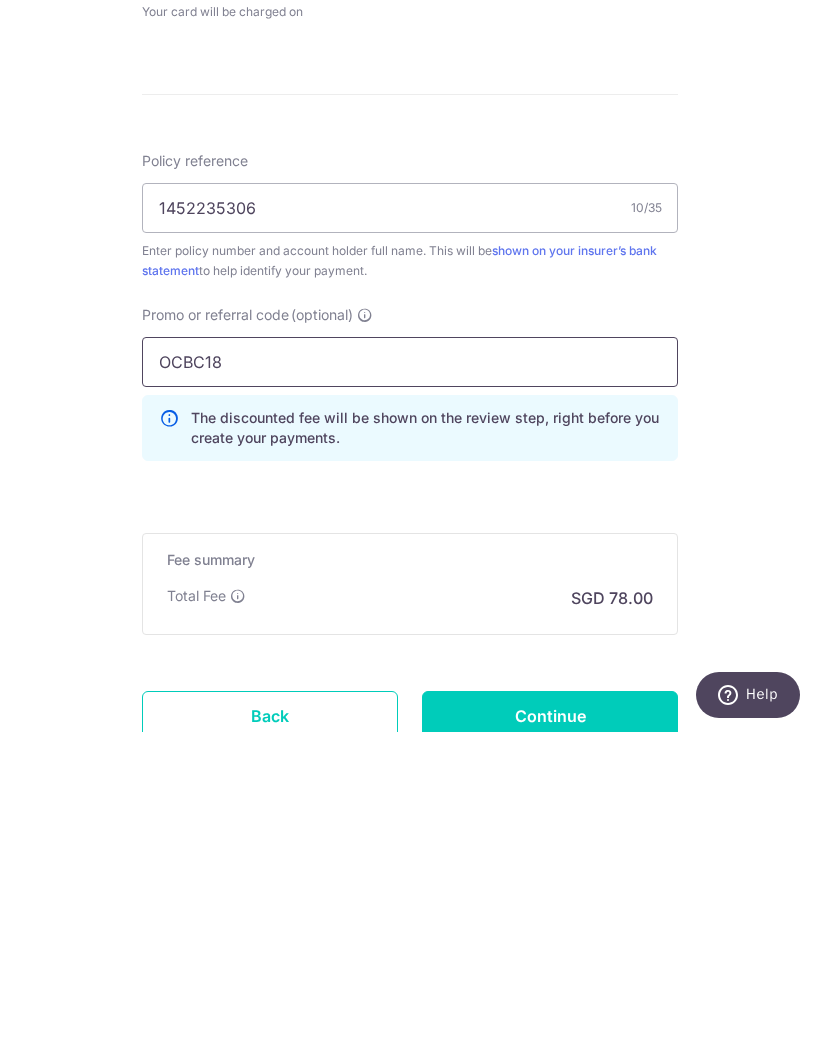 type on "OCBC18" 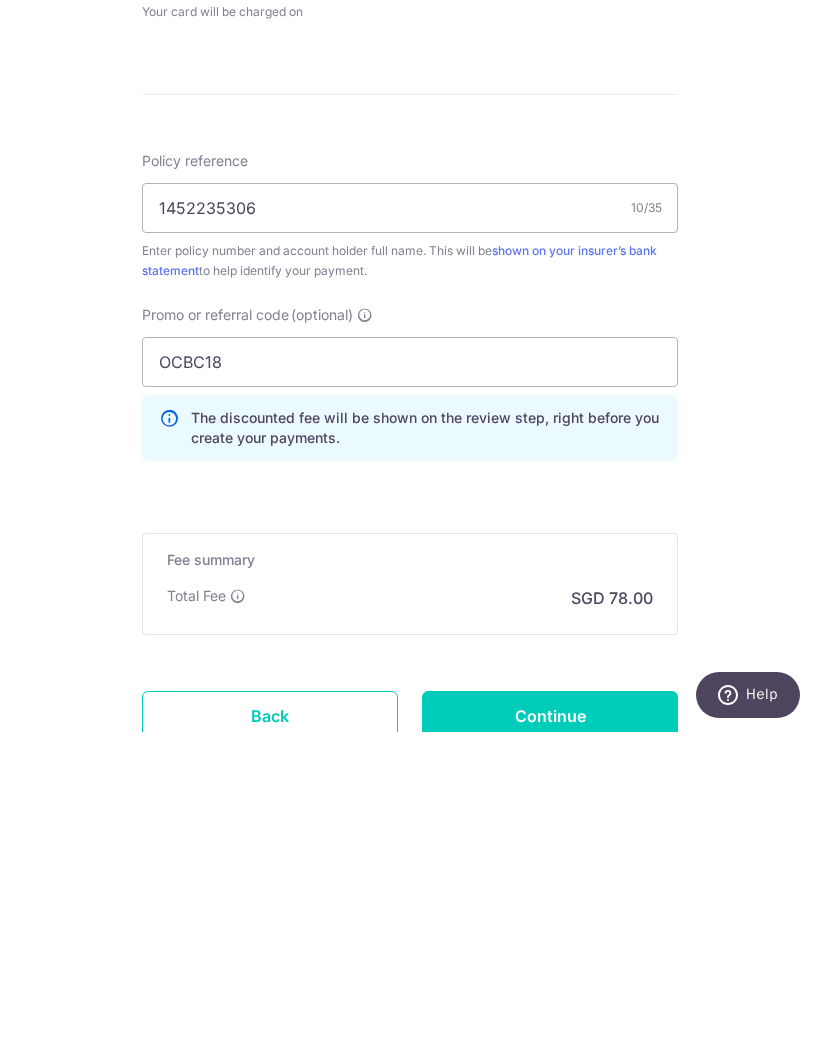 click on "Continue" at bounding box center [550, 1046] 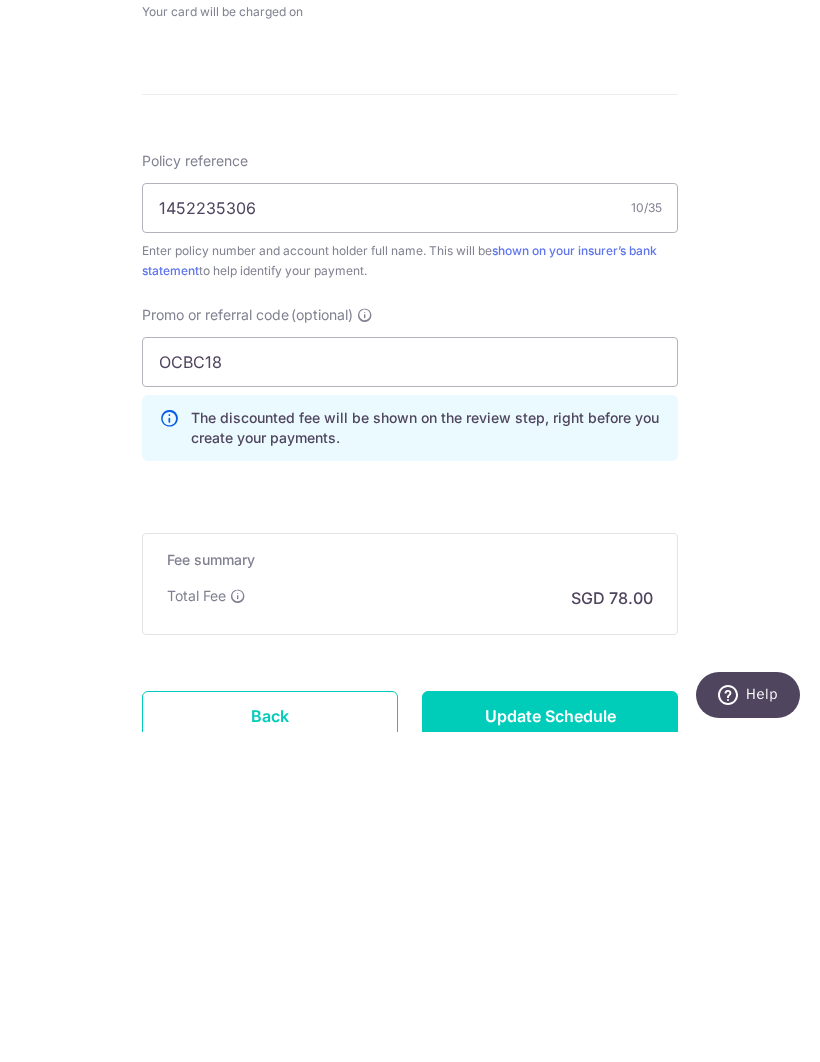 scroll, scrollTop: 69, scrollLeft: 0, axis: vertical 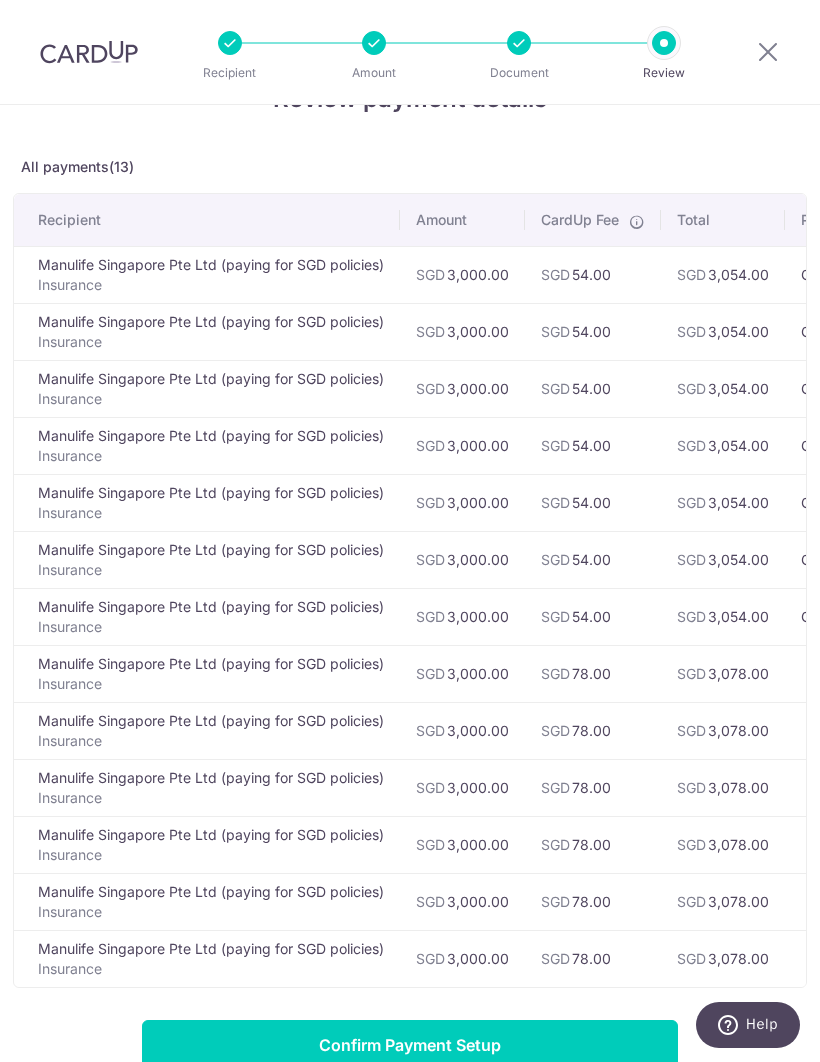 click on "SGD   54.00" at bounding box center (593, 559) 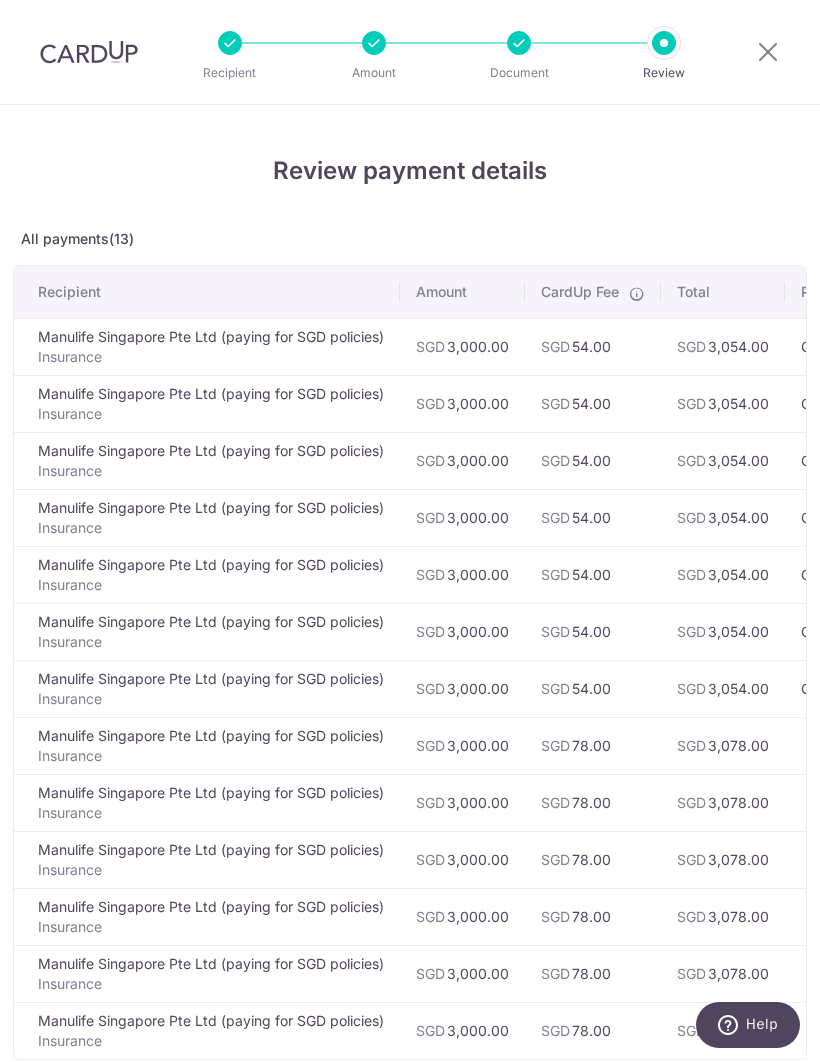 scroll, scrollTop: 0, scrollLeft: 0, axis: both 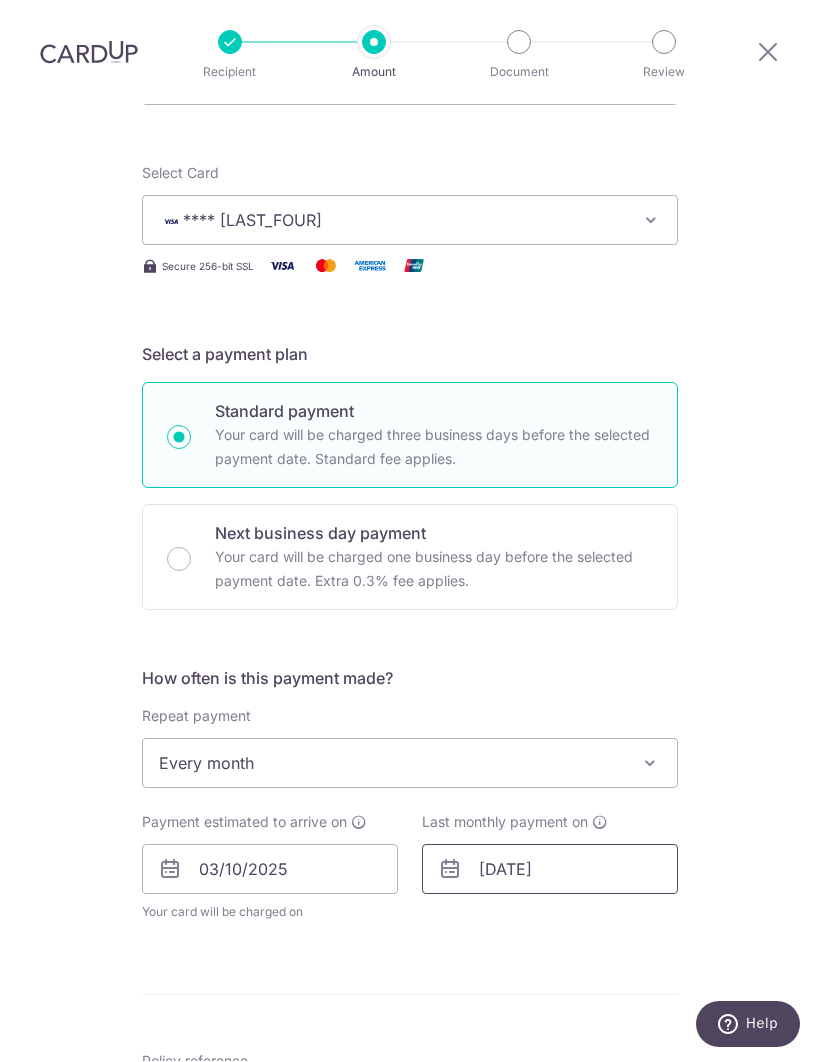 click on "[DATE]" at bounding box center [550, 870] 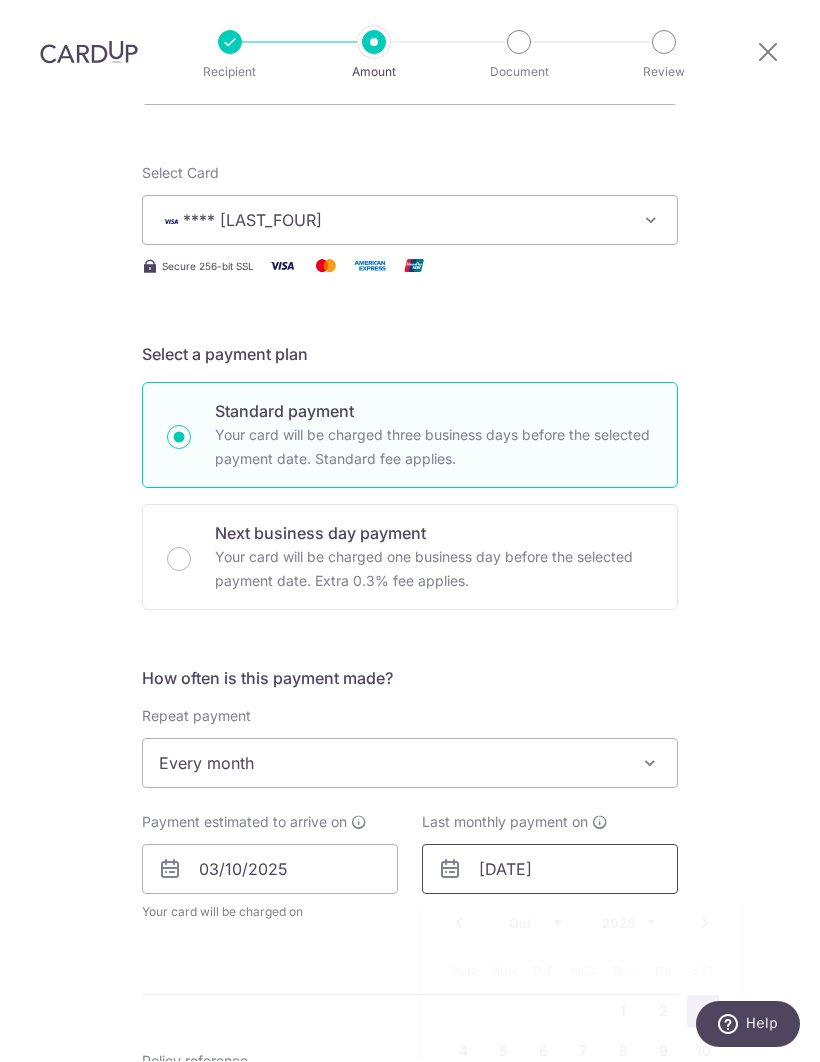 scroll, scrollTop: 70, scrollLeft: 0, axis: vertical 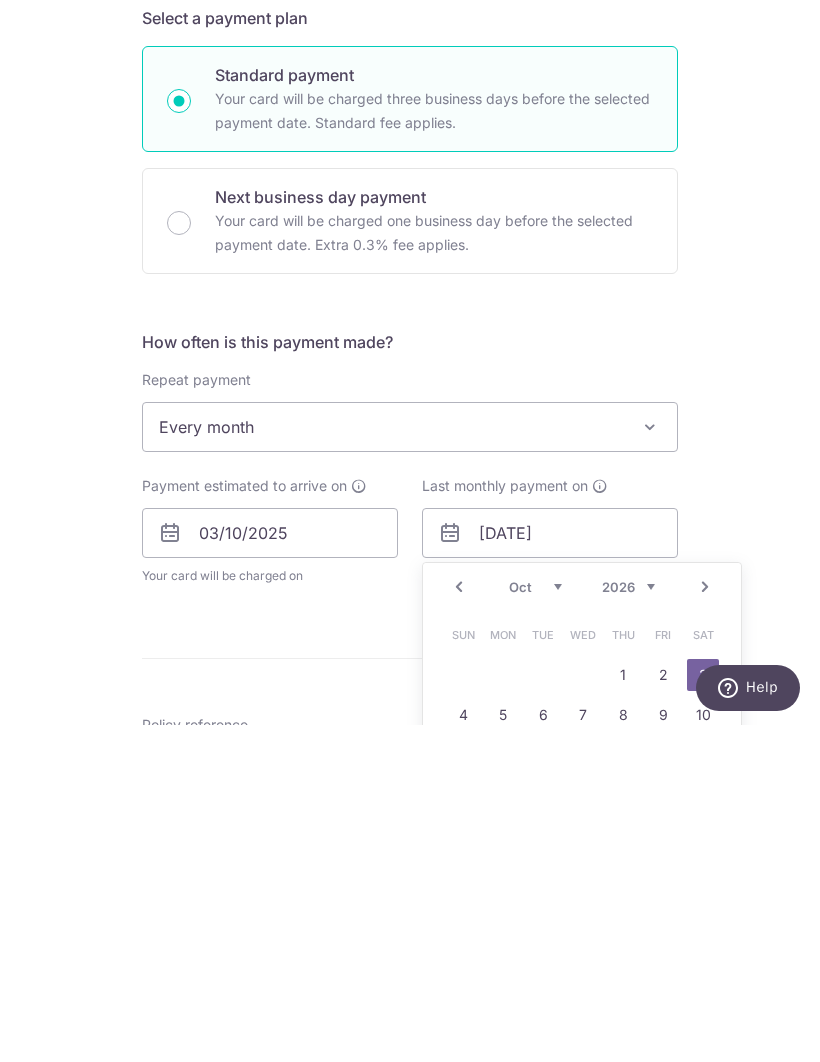click on "Jan Feb Mar Apr May Jun Jul Aug Sep Oct Nov Dec" at bounding box center [535, 924] 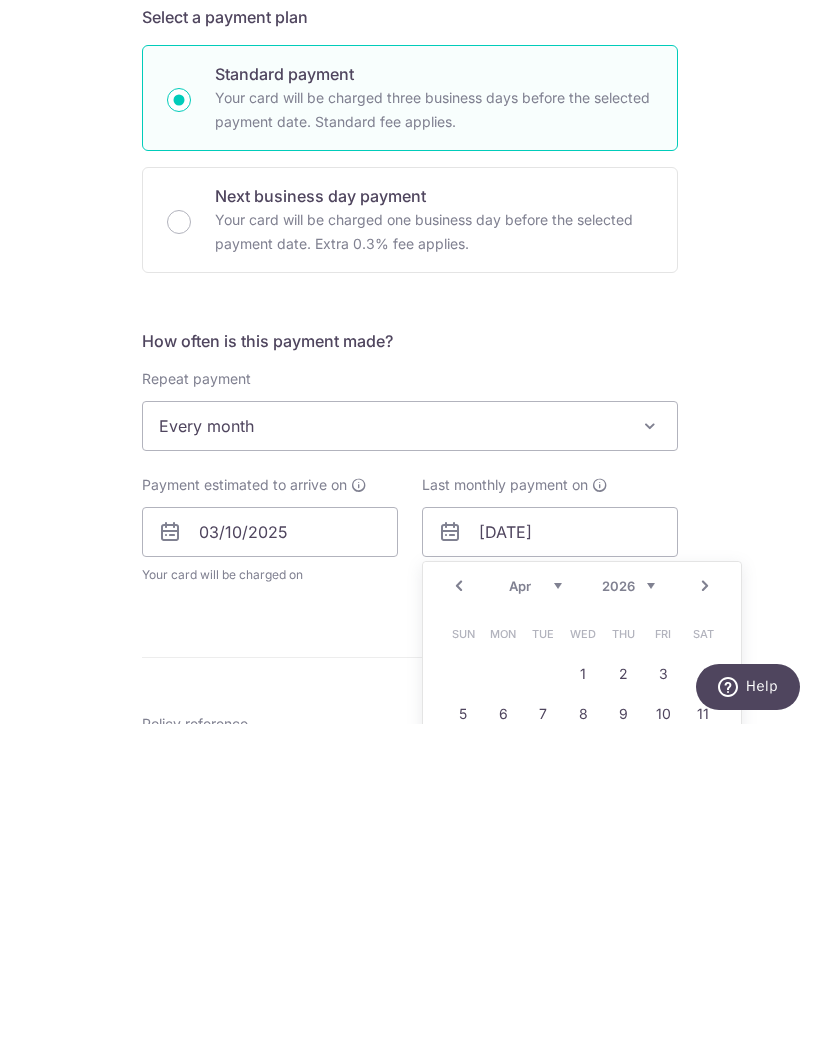 click on "Tell us more about your payment
Enter payment amount
SGD
3,000.00
3000.00
Select Card
**** 5531
Add credit card
Your Cards
**** 3006
**** 5531
Secure 256-bit SSL
Text
New card details
Card
Secure 256-bit SSL" at bounding box center (410, 838) 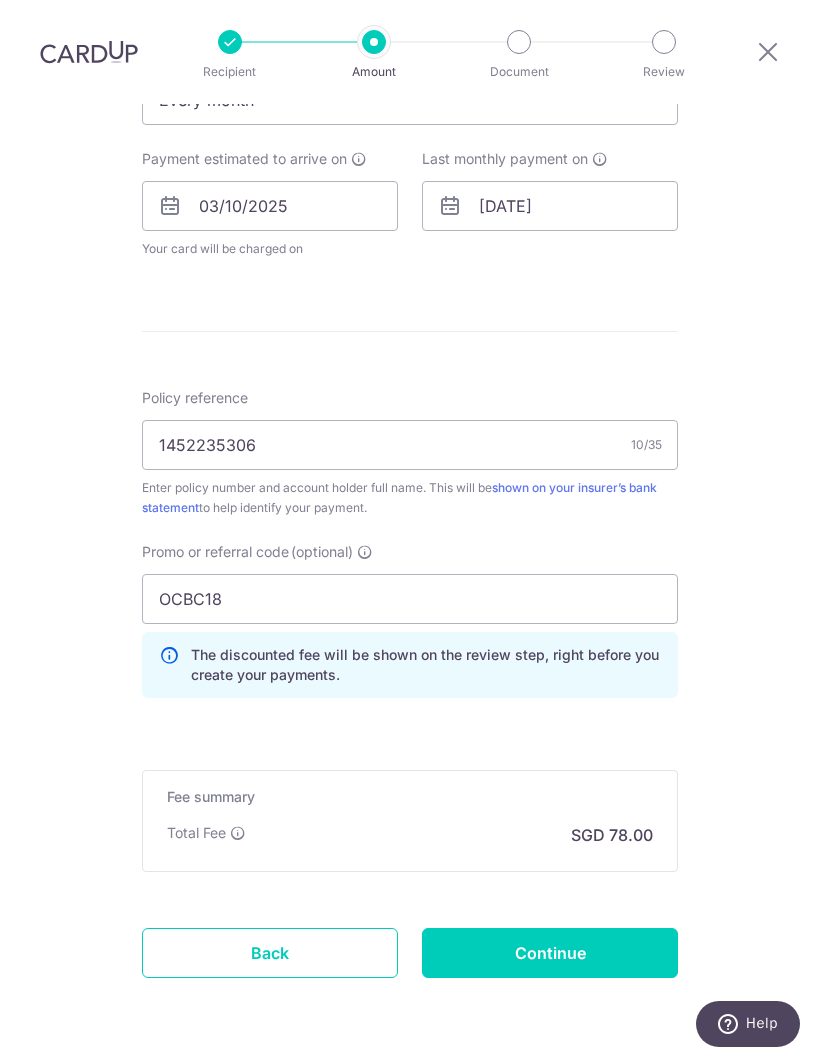scroll, scrollTop: 882, scrollLeft: 0, axis: vertical 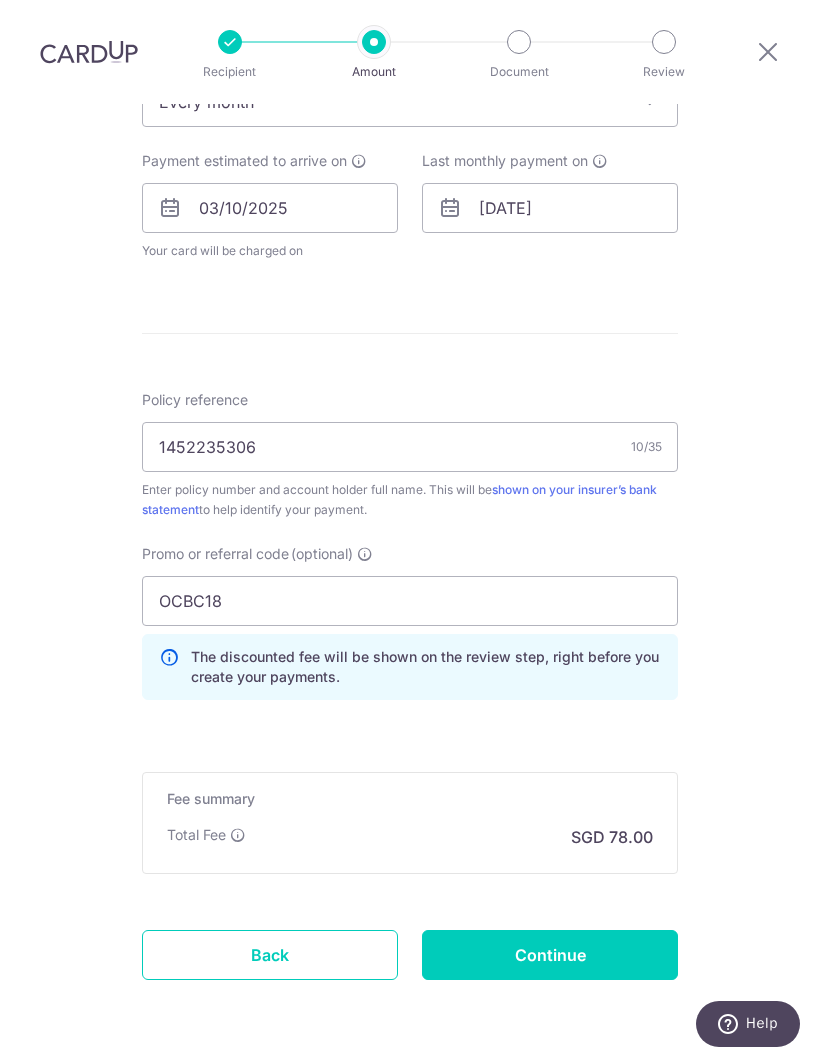 click on "Continue" at bounding box center (550, 956) 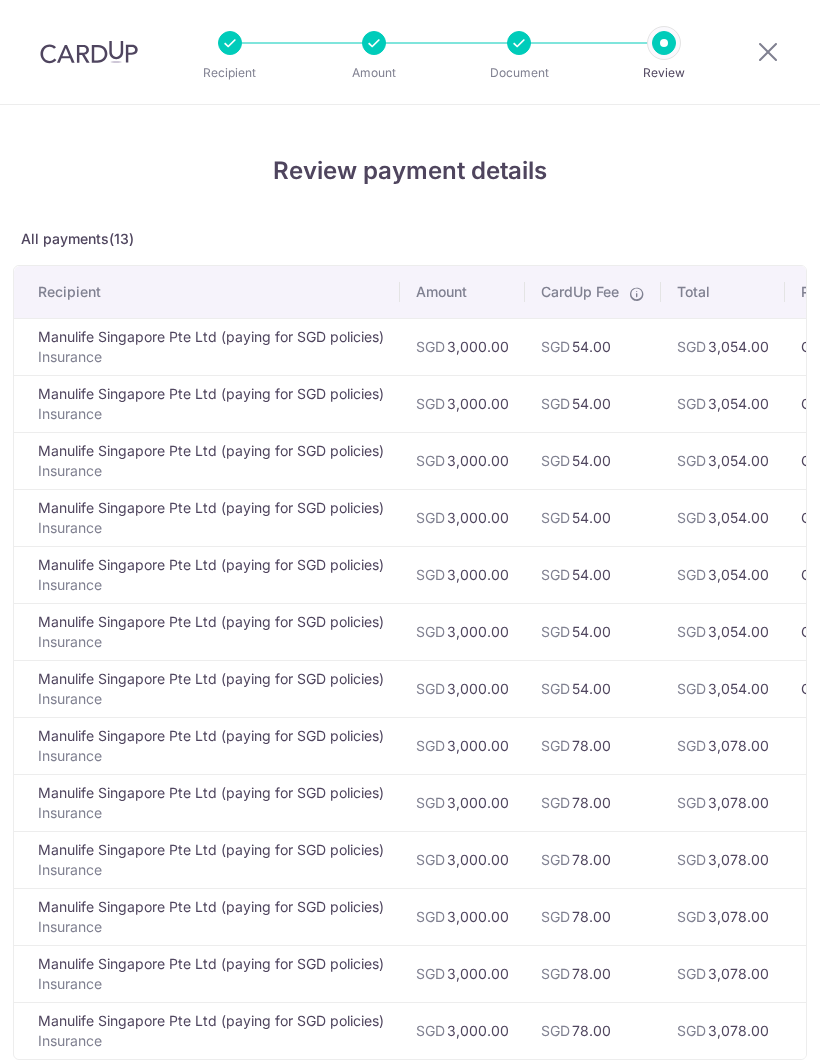 scroll, scrollTop: 0, scrollLeft: 0, axis: both 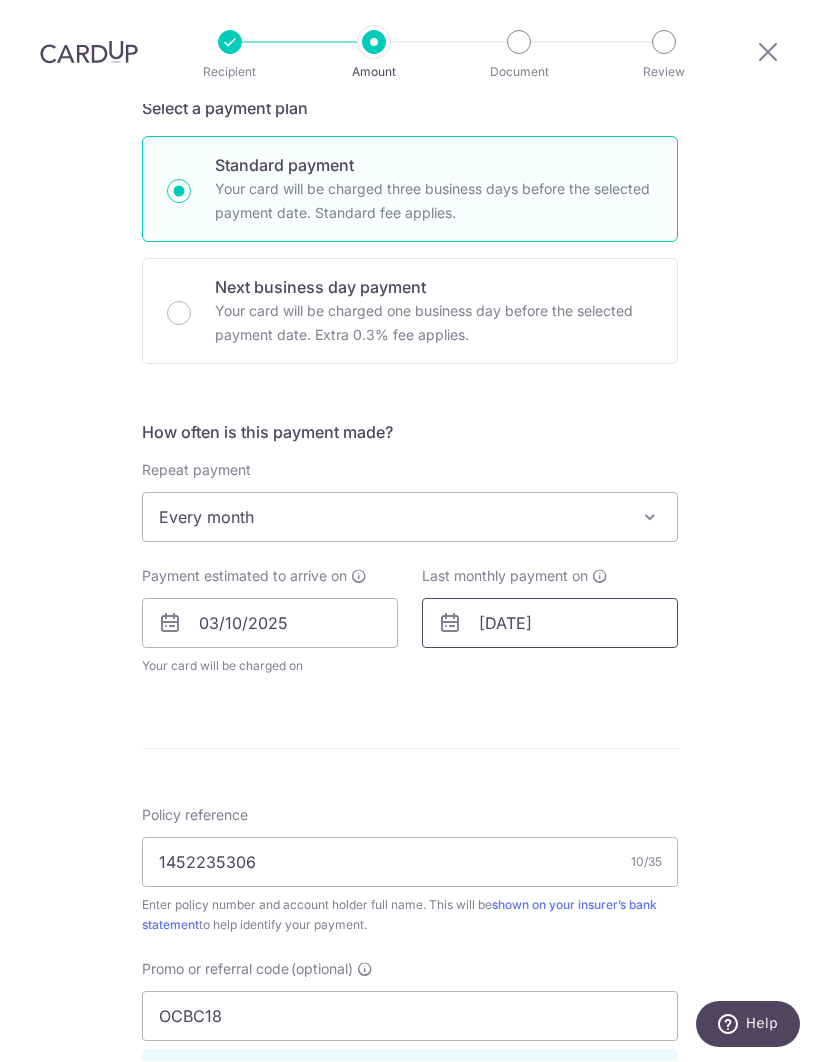 click on "[DATE]" at bounding box center (550, 624) 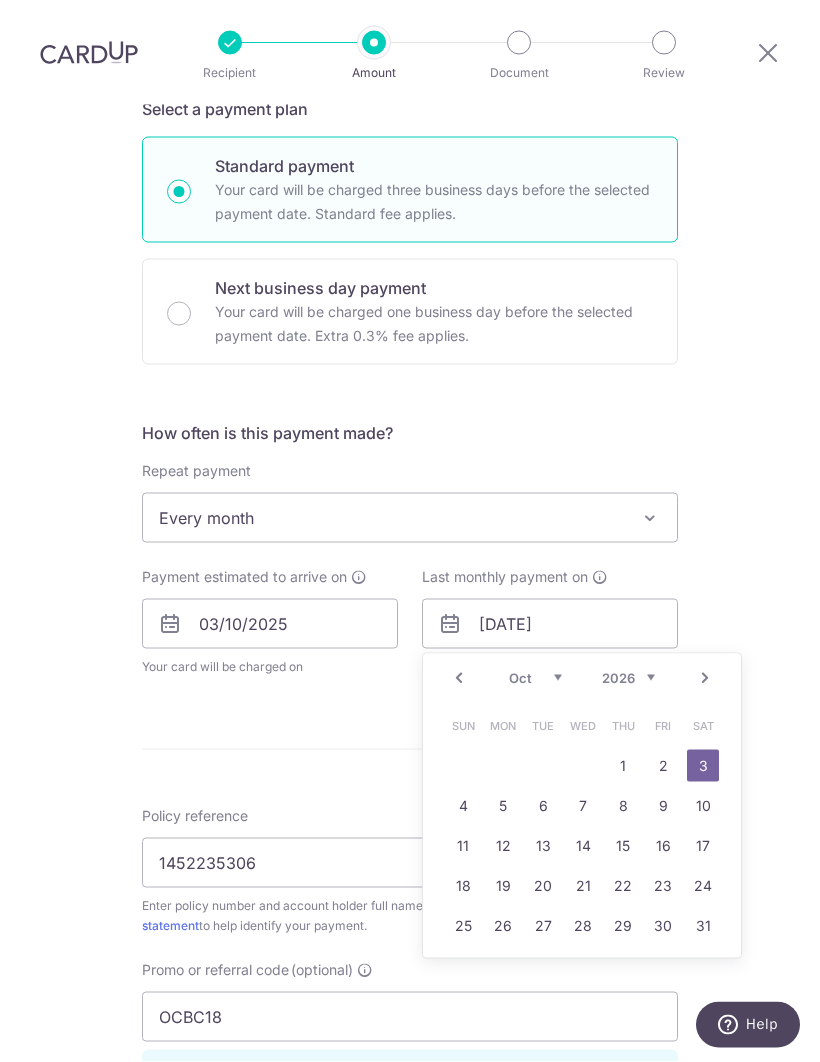 click on "Jan Feb Mar Apr May Jun Jul Aug Sep Oct Nov Dec" at bounding box center (535, 678) 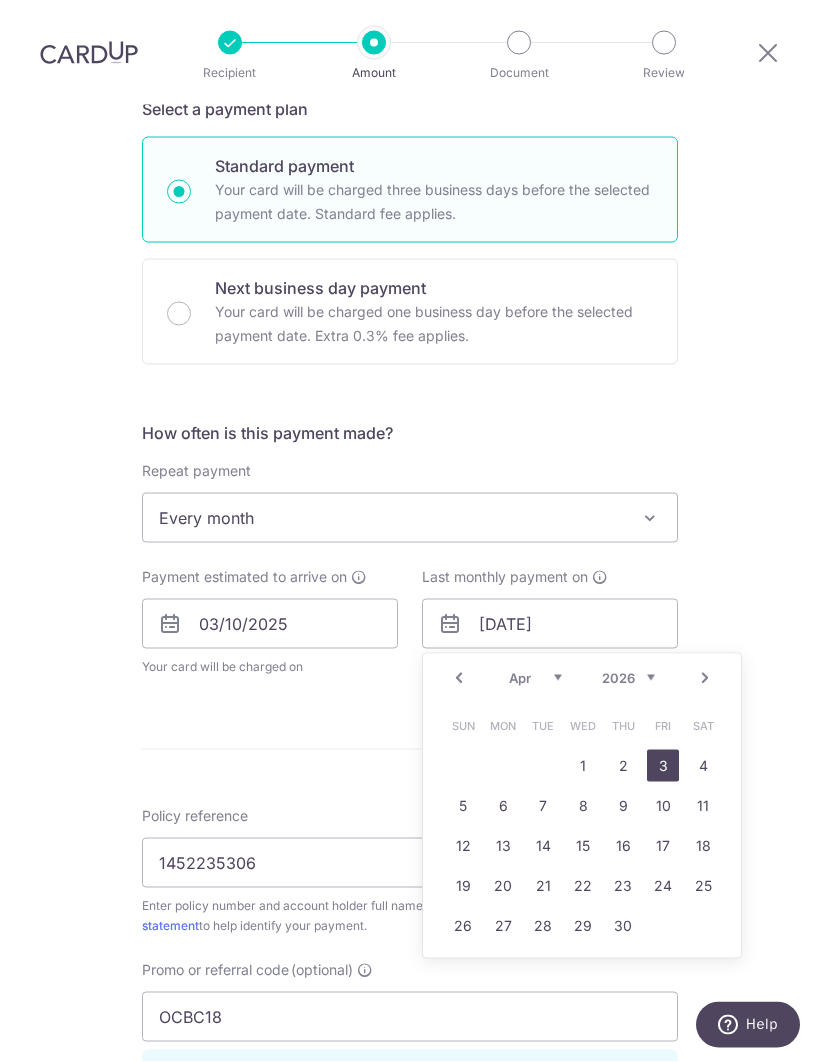 click on "3" at bounding box center (663, 766) 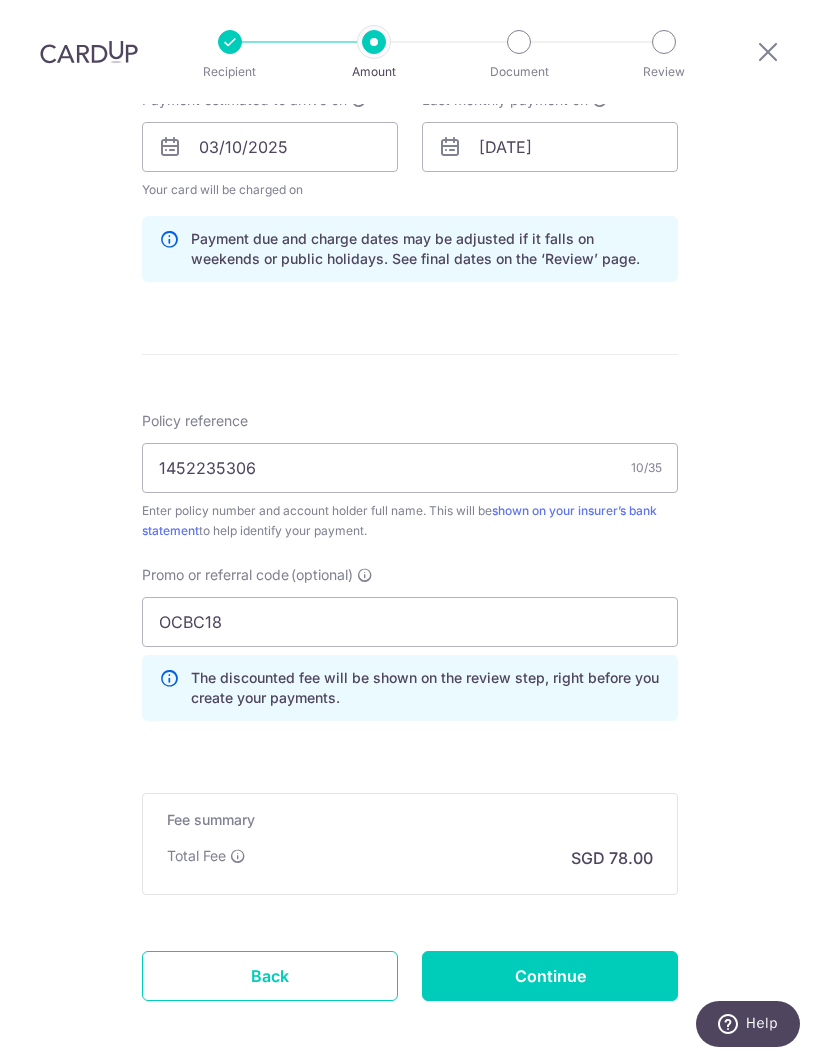 scroll, scrollTop: 959, scrollLeft: 0, axis: vertical 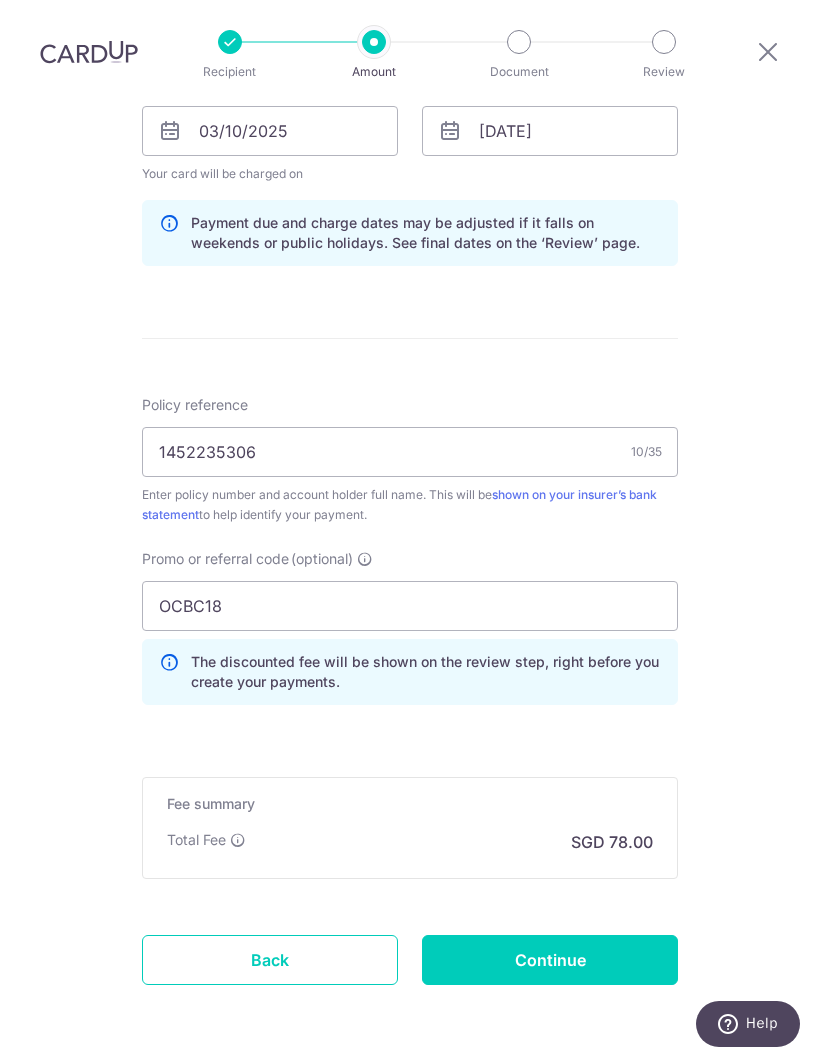 click on "Continue" at bounding box center [550, 961] 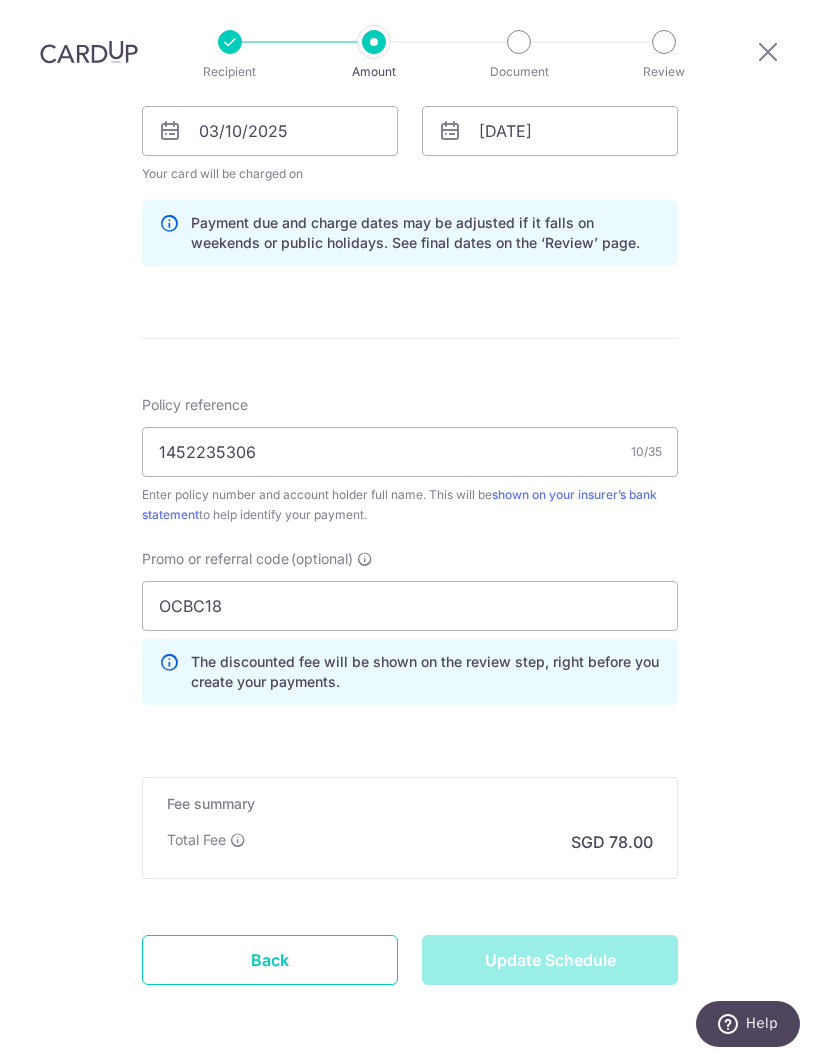 click on "Update Schedule" at bounding box center (550, 961) 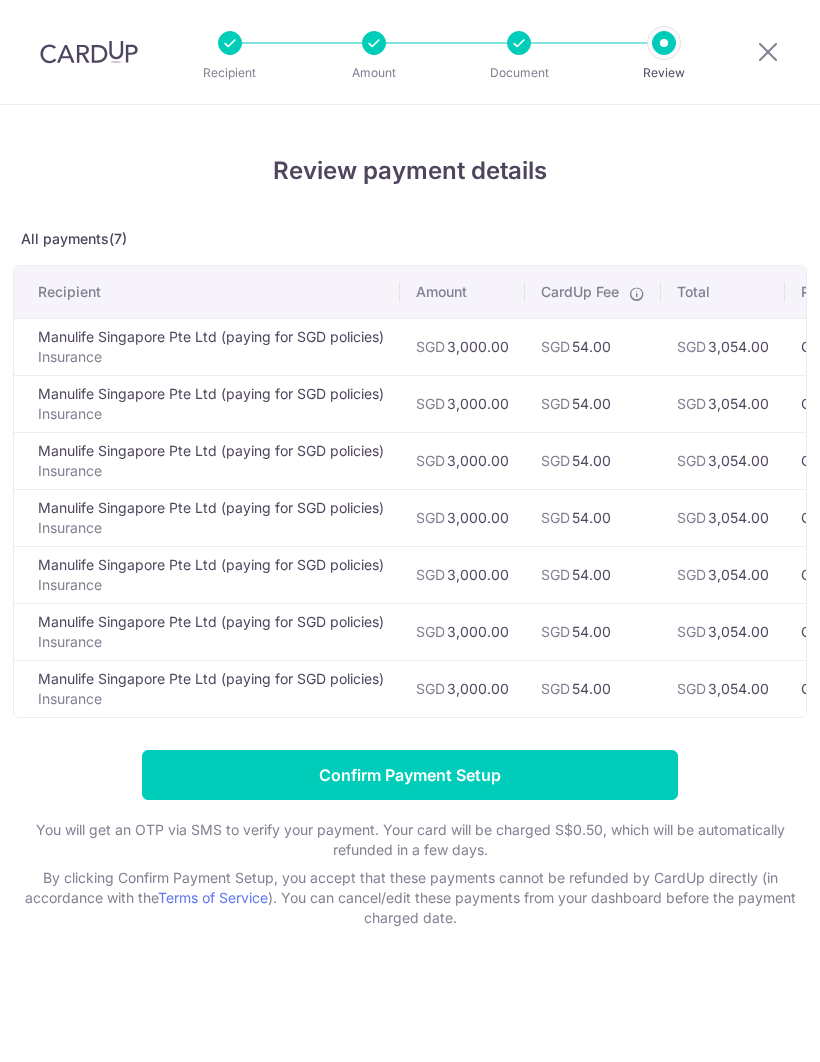 scroll, scrollTop: 0, scrollLeft: 0, axis: both 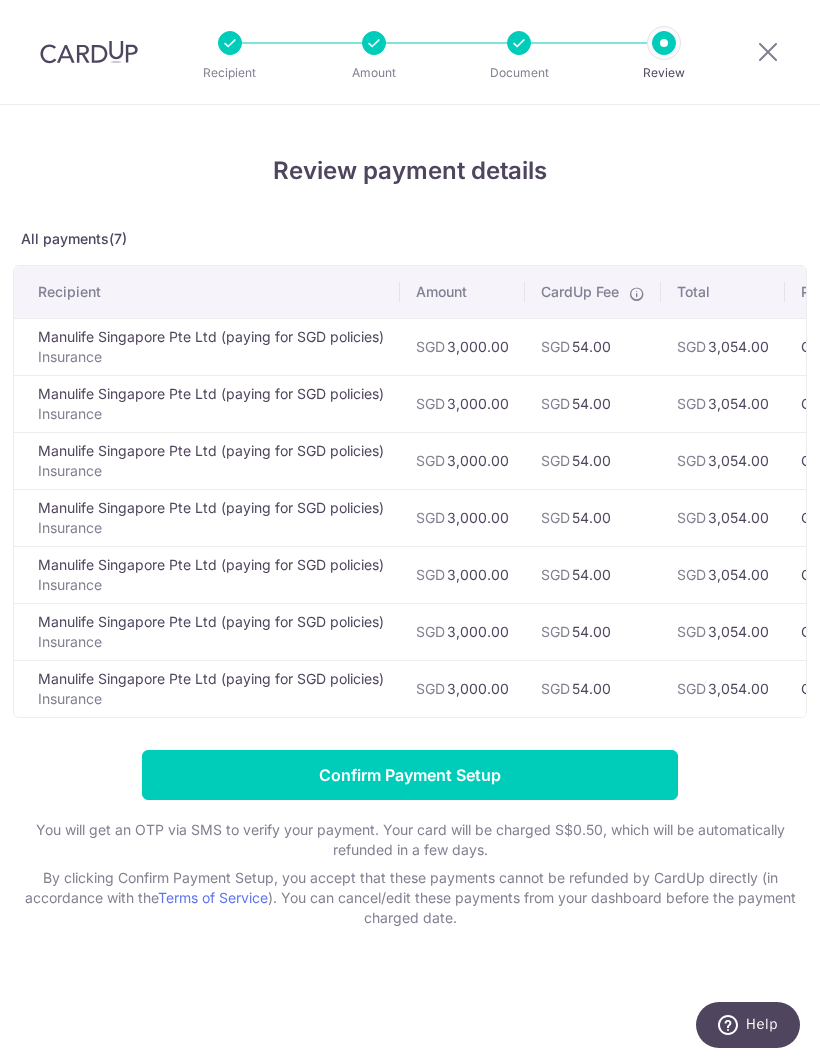 click on "Confirm Payment Setup" at bounding box center (410, 775) 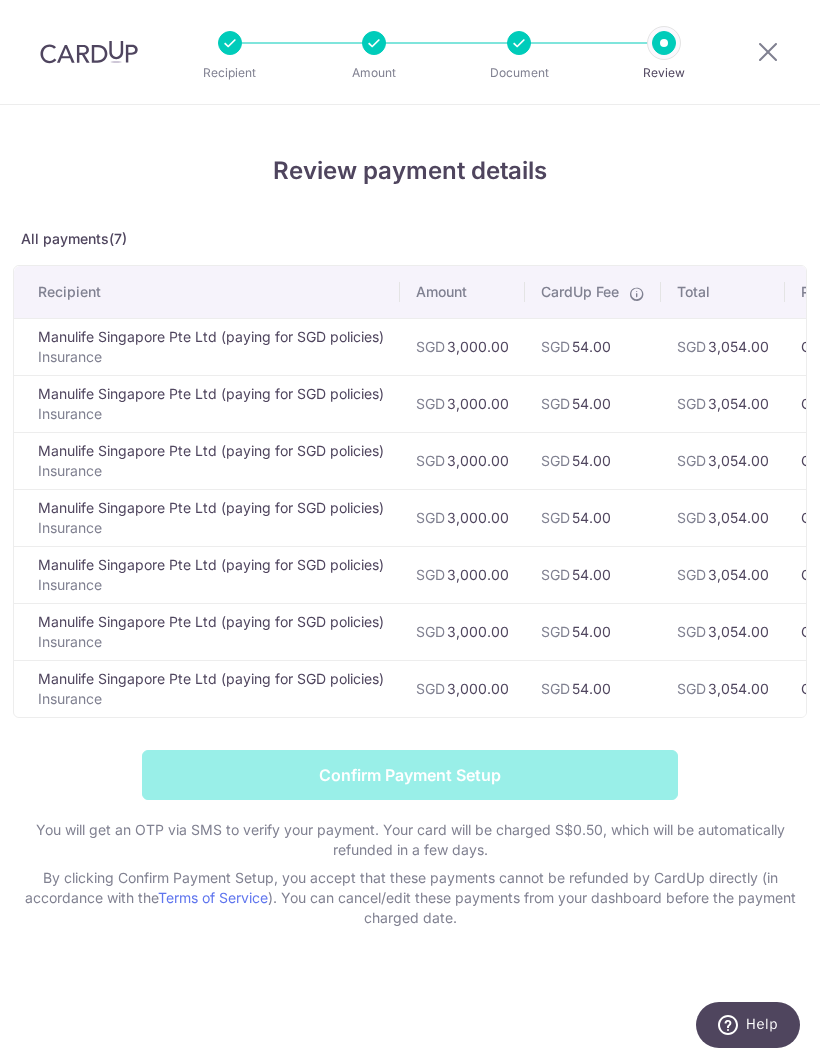 click on "Confirm Payment Setup
You will get an OTP via SMS to verify your payment. Your card will be charged S$0.50, which will be automatically refunded in a few days.
By clicking Confirm Payment Setup, you accept that these payments cannot be refunded by CardUp directly (in accordance with the  Terms of Service ). You can cancel/edit these payments from your dashboard before the payment charged date." at bounding box center [410, 839] 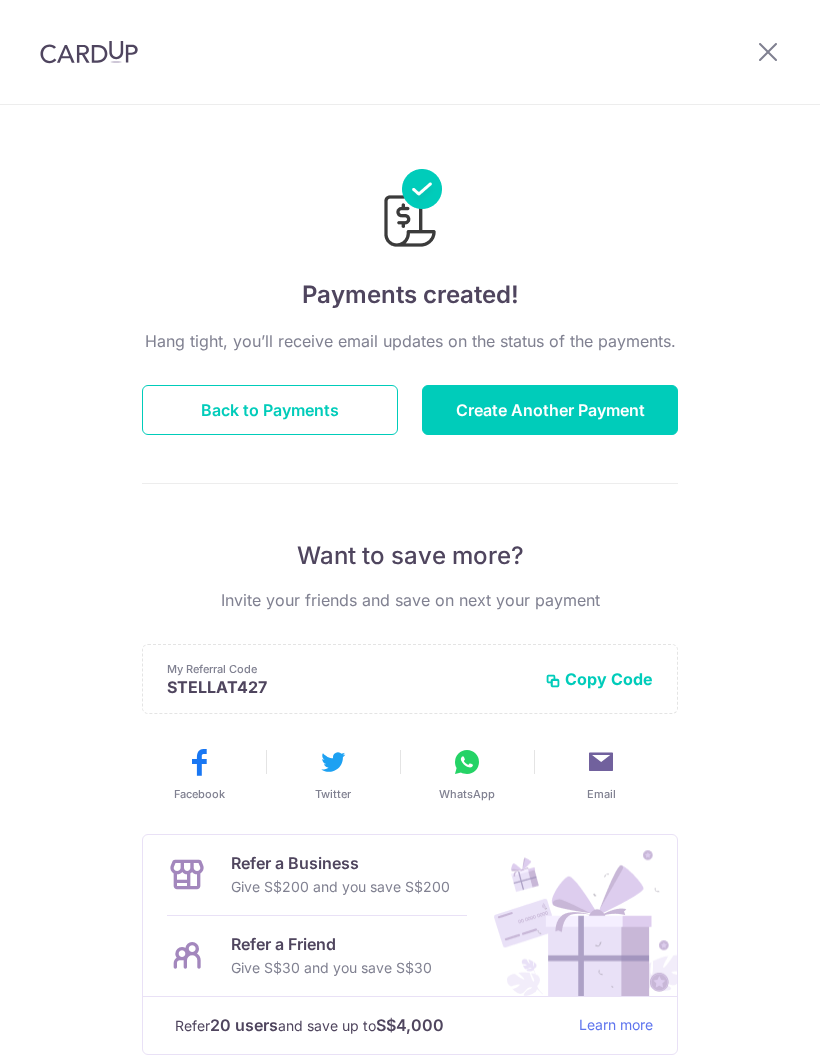 scroll, scrollTop: 0, scrollLeft: 0, axis: both 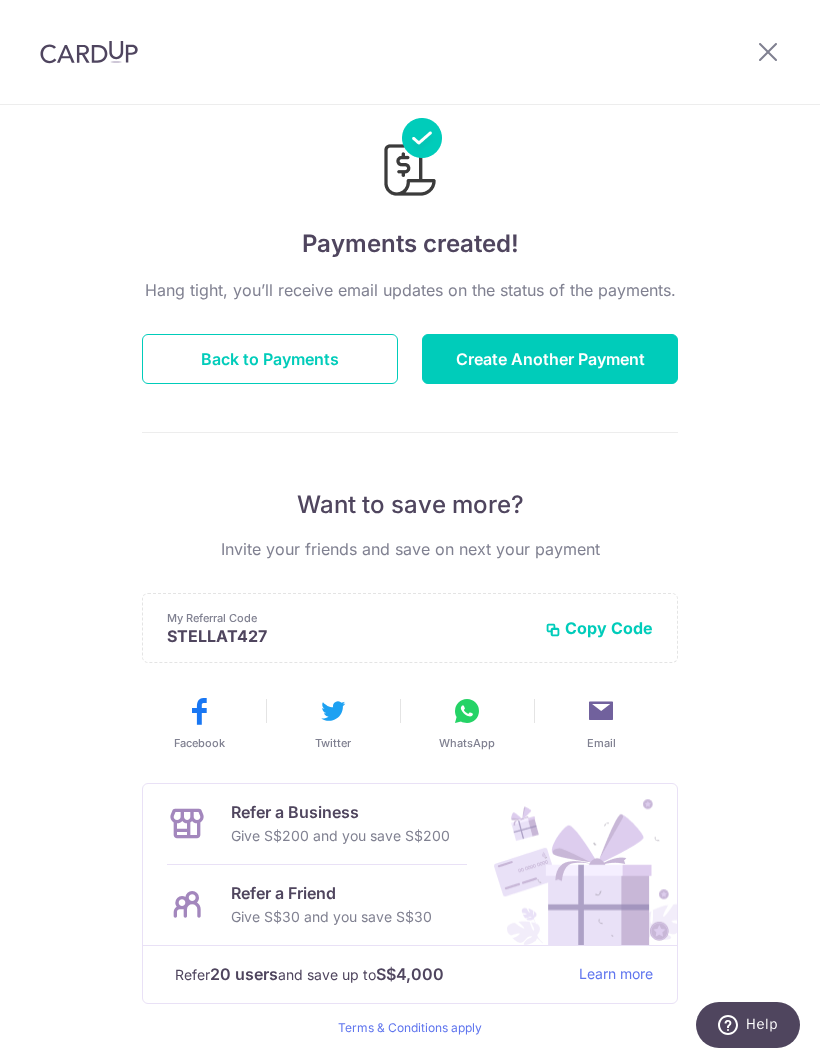 click at bounding box center (768, 51) 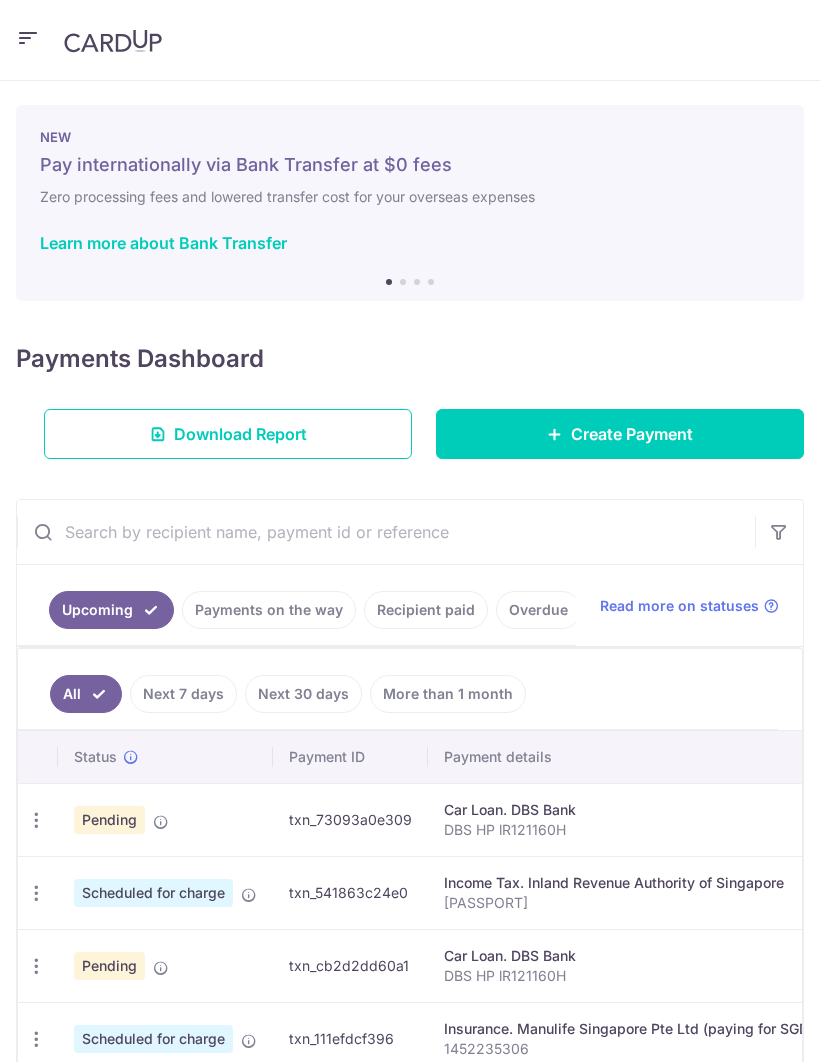 scroll, scrollTop: 0, scrollLeft: 0, axis: both 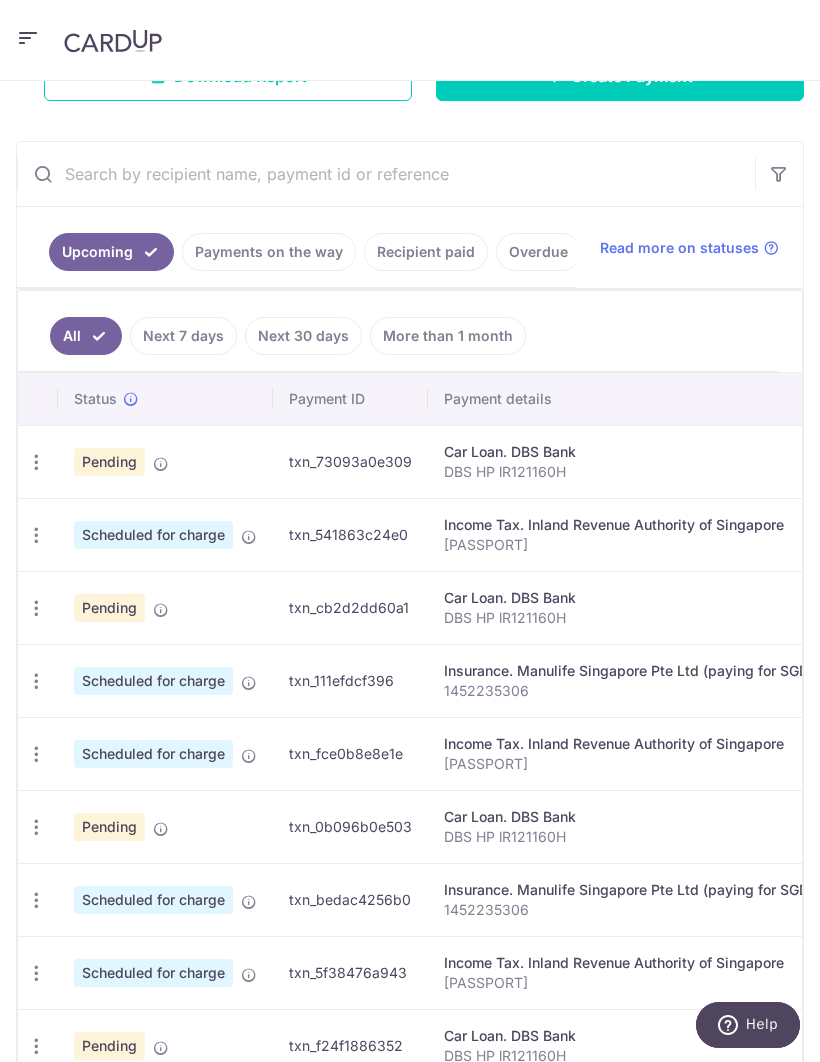 click on "DBS HP lR121160H" at bounding box center [657, 618] 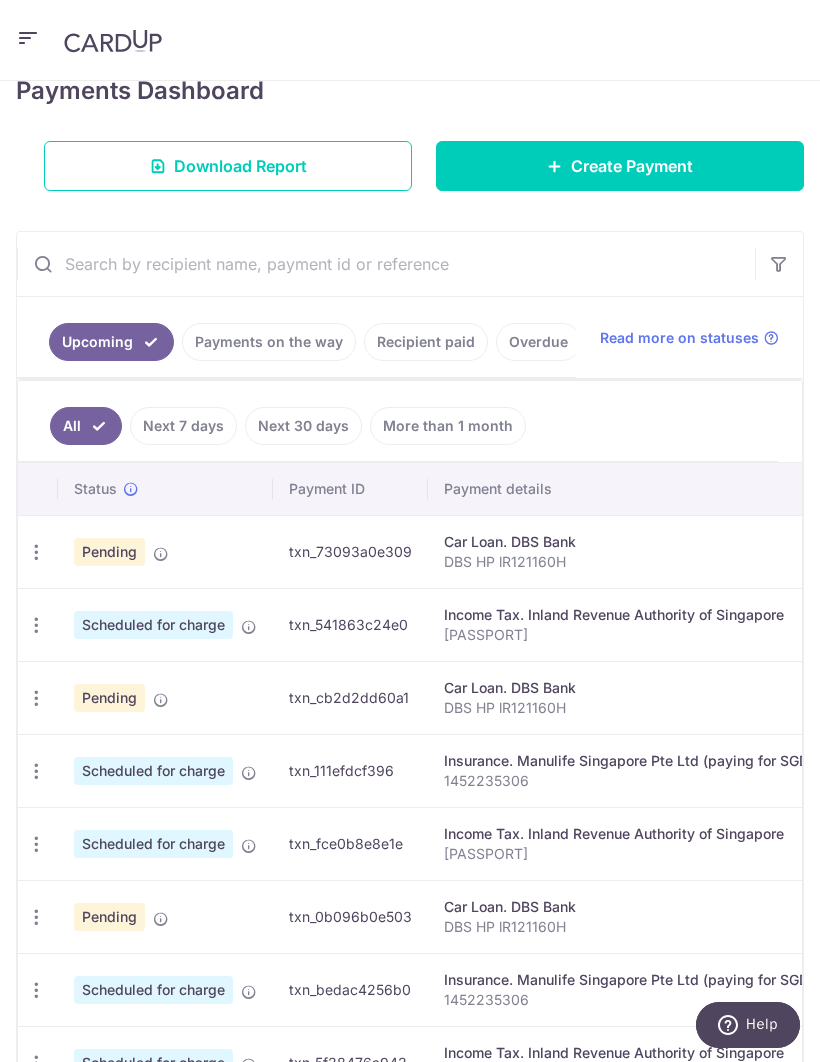 scroll, scrollTop: 259, scrollLeft: 0, axis: vertical 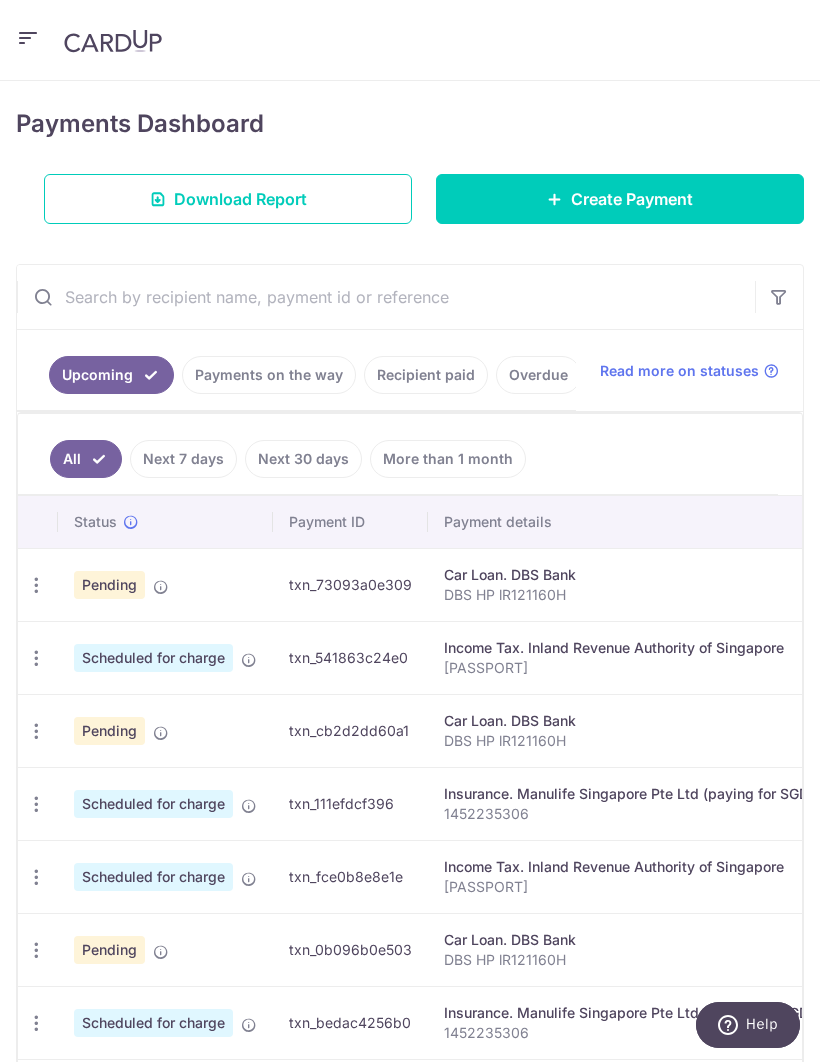 click on "Recipient paid" at bounding box center (426, 375) 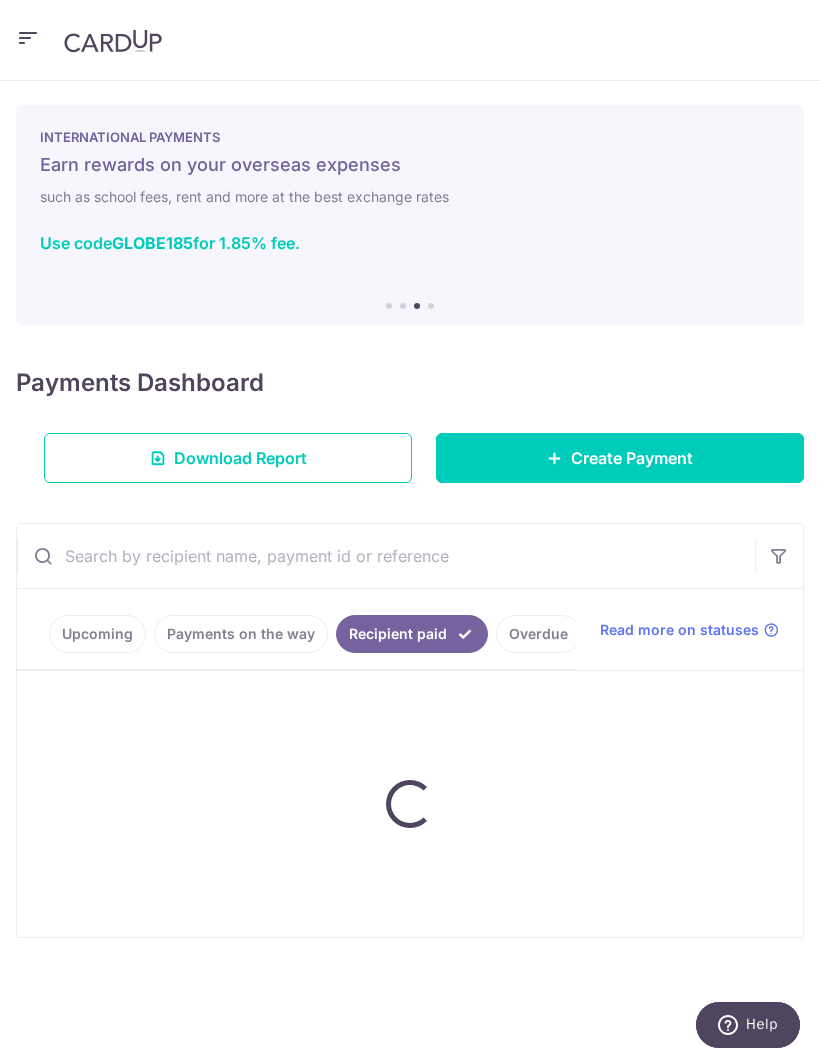 scroll, scrollTop: 0, scrollLeft: 0, axis: both 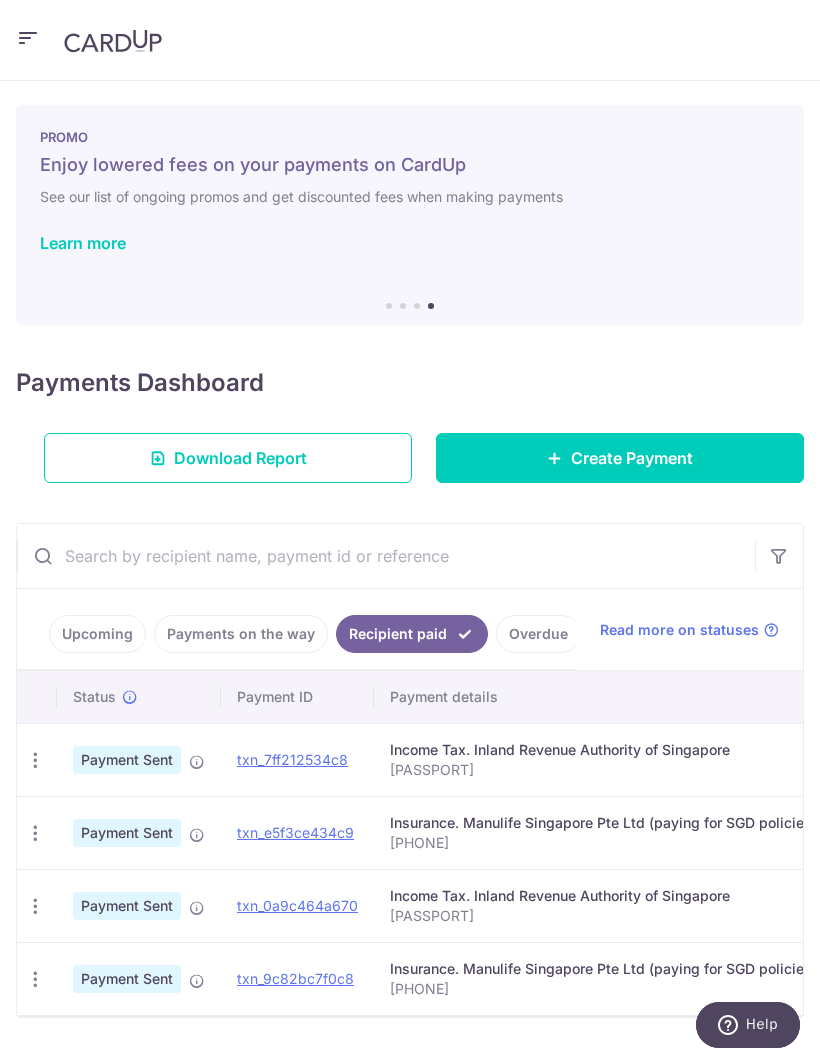 click on "txn_7ff212534c8" at bounding box center (292, 759) 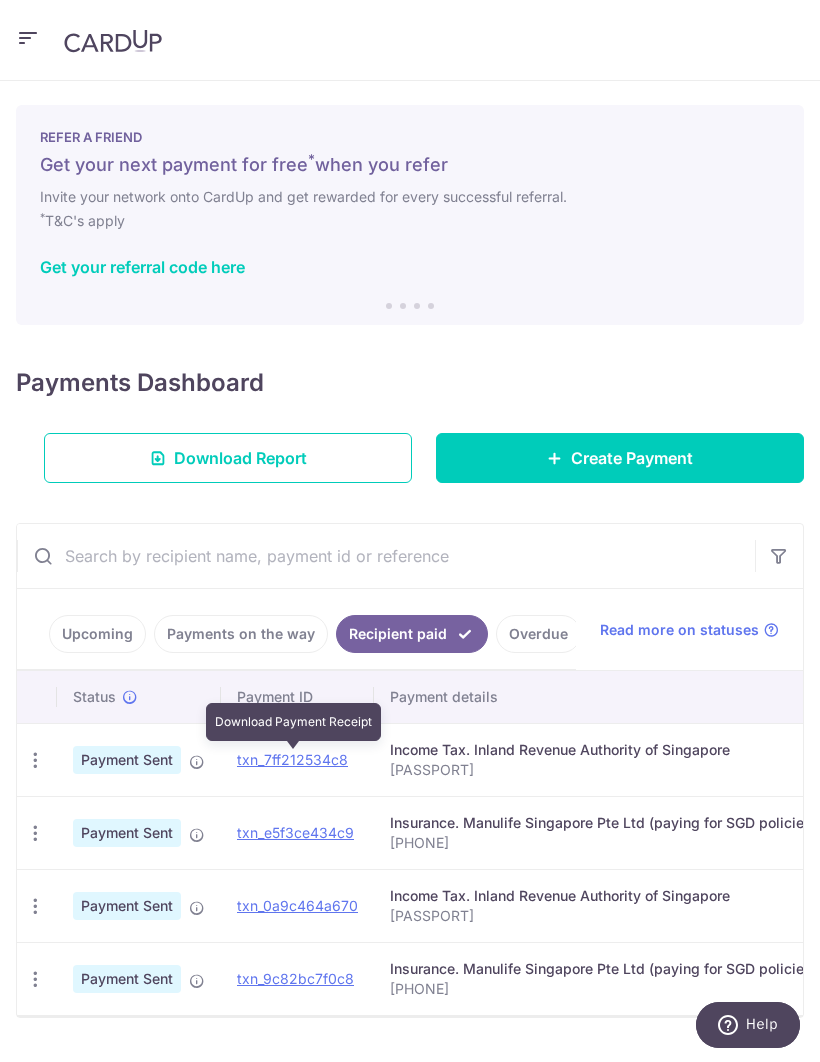 click at bounding box center (35, 760) 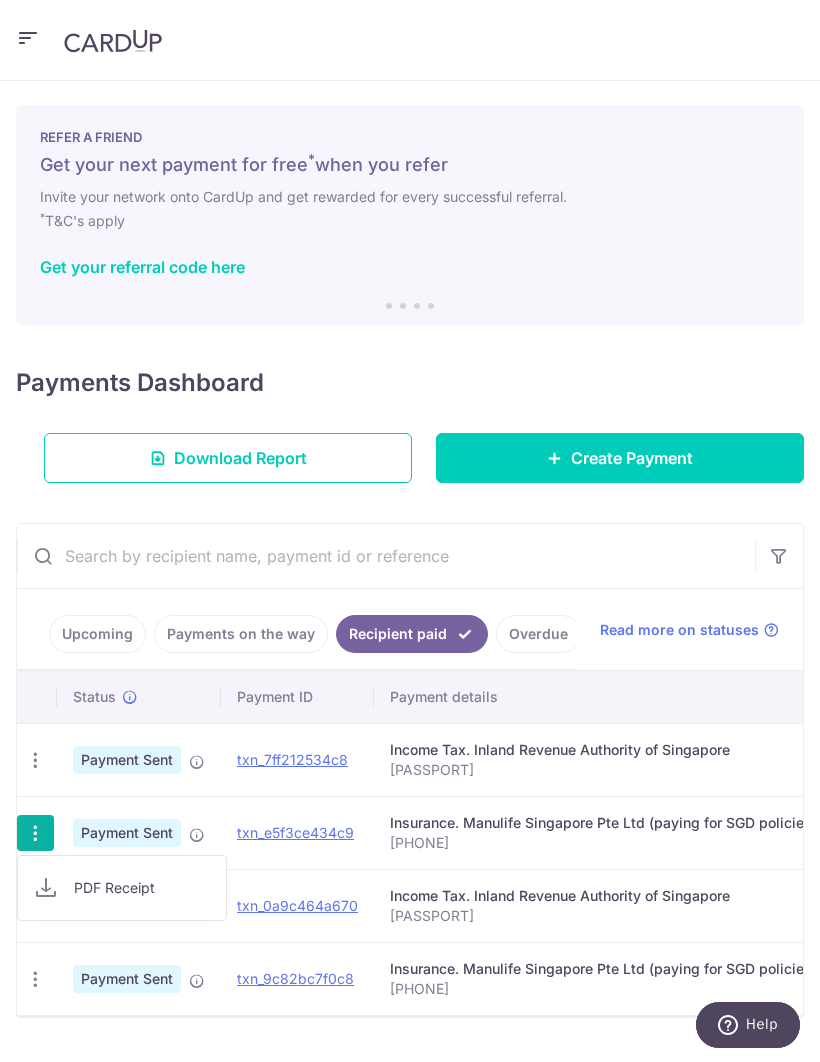click on "PDF Receipt" at bounding box center [142, 888] 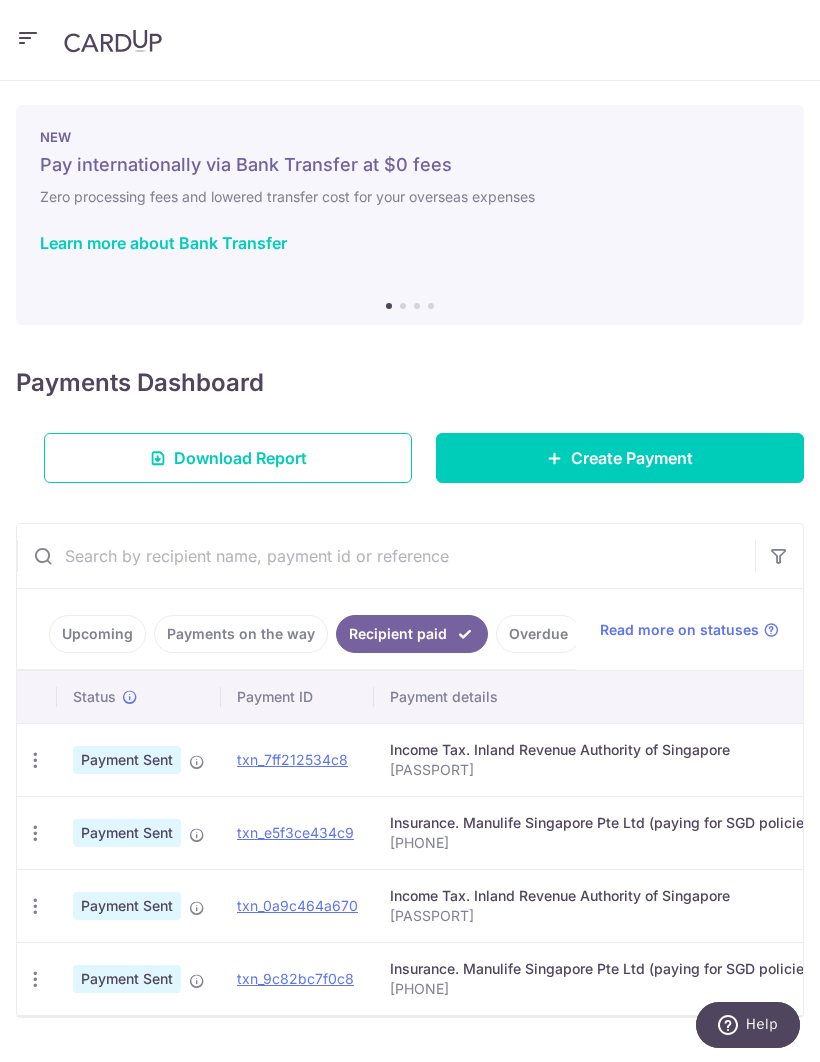 click at bounding box center [35, 760] 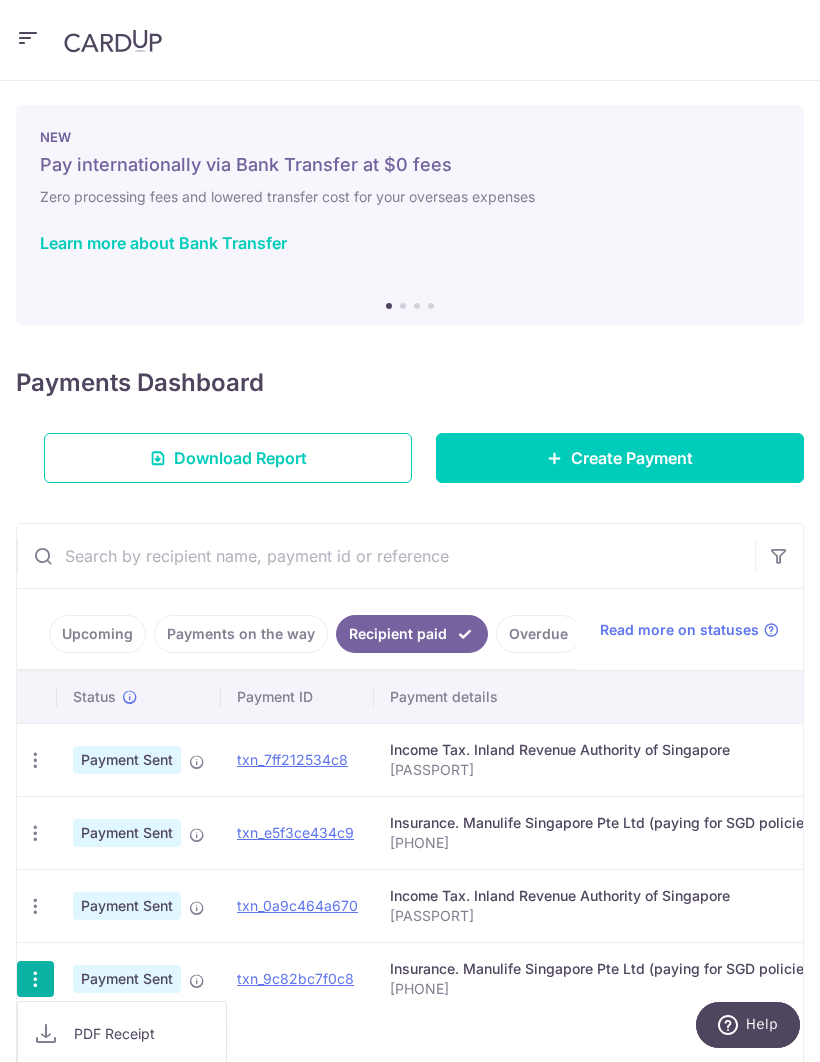 click on "PDF Receipt" at bounding box center (142, 1034) 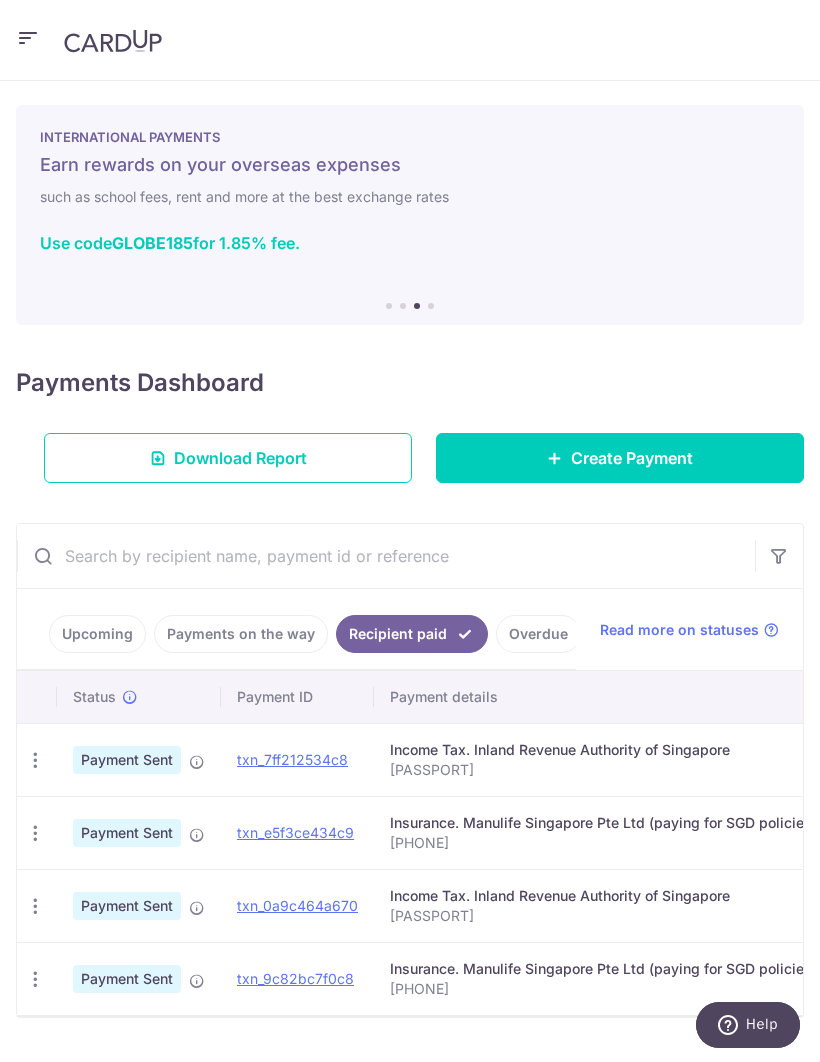 scroll, scrollTop: 0, scrollLeft: 0, axis: both 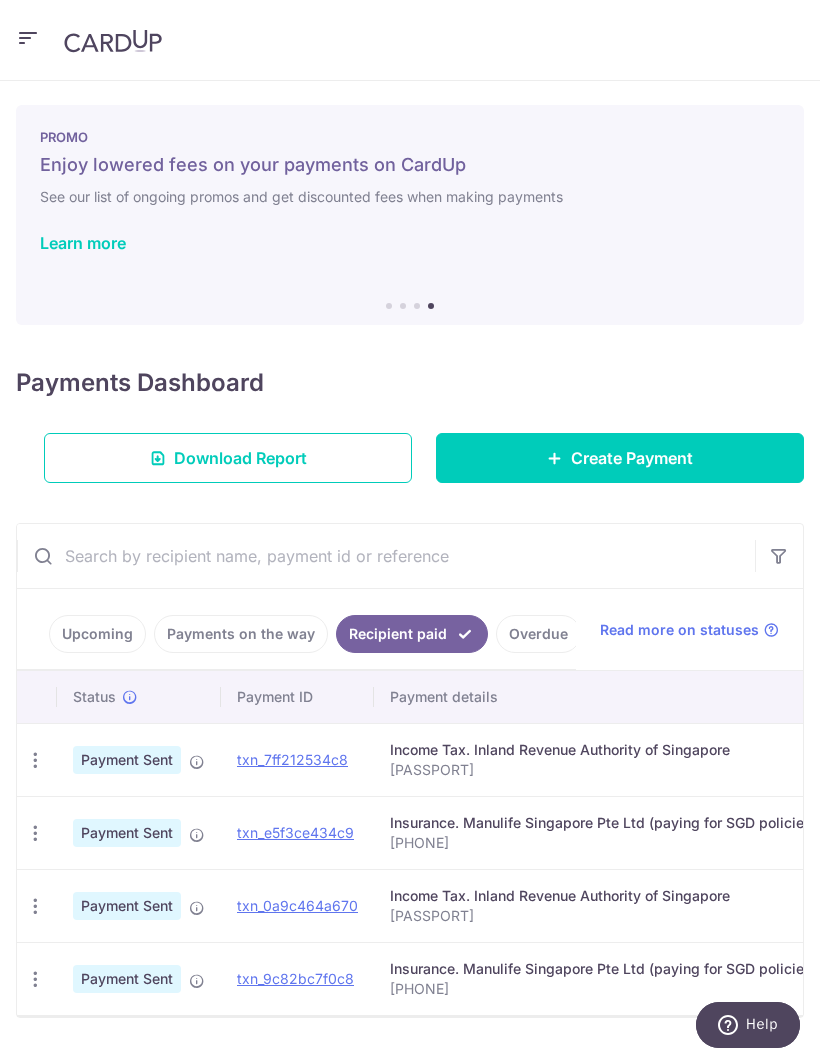 click on "Payments on the way" at bounding box center [241, 634] 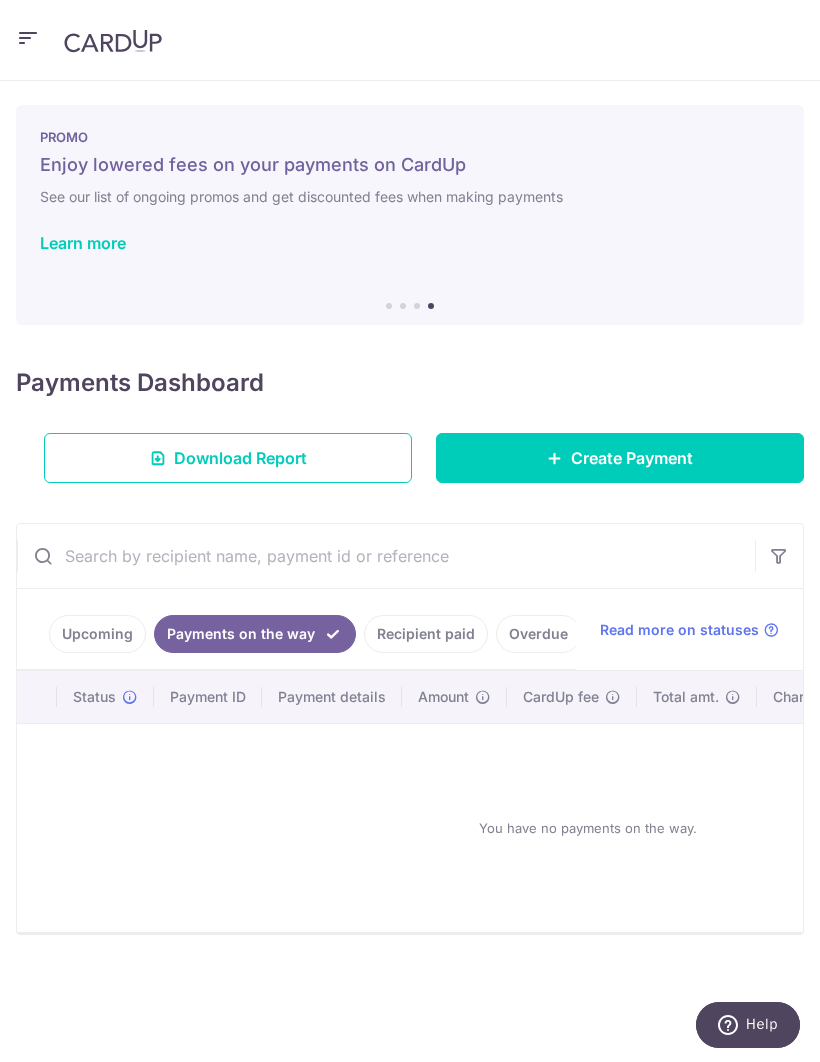 click on "Upcoming" at bounding box center (97, 634) 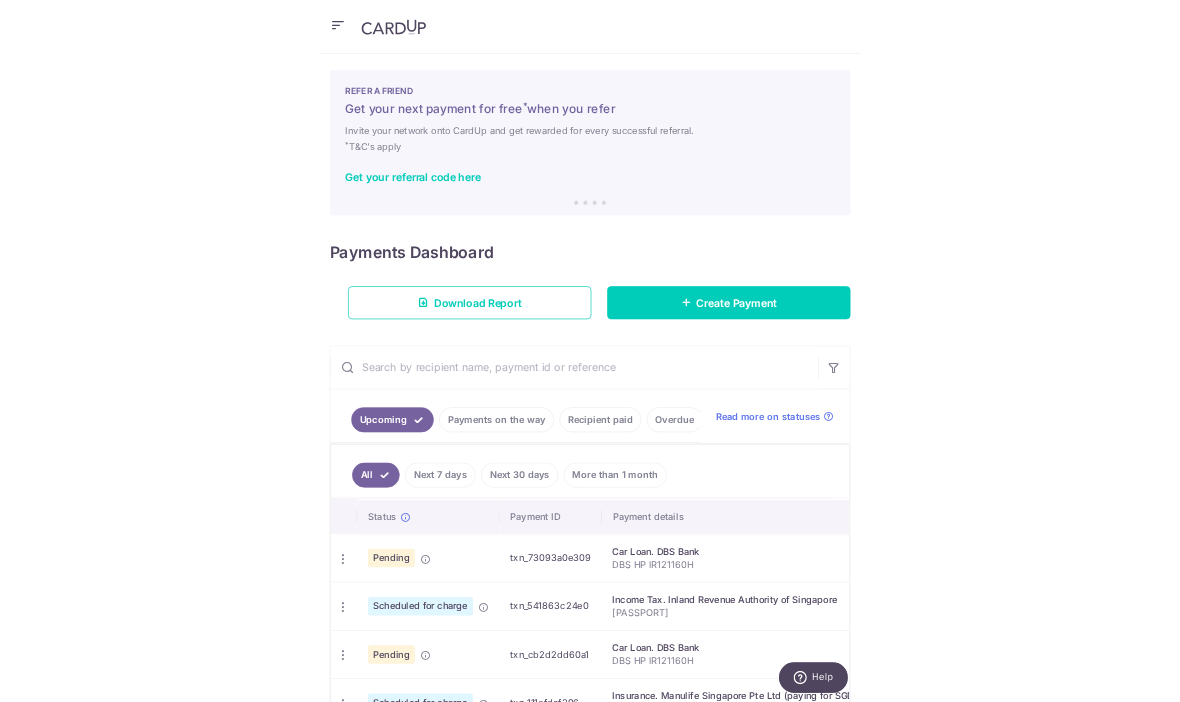 scroll, scrollTop: 0, scrollLeft: 0, axis: both 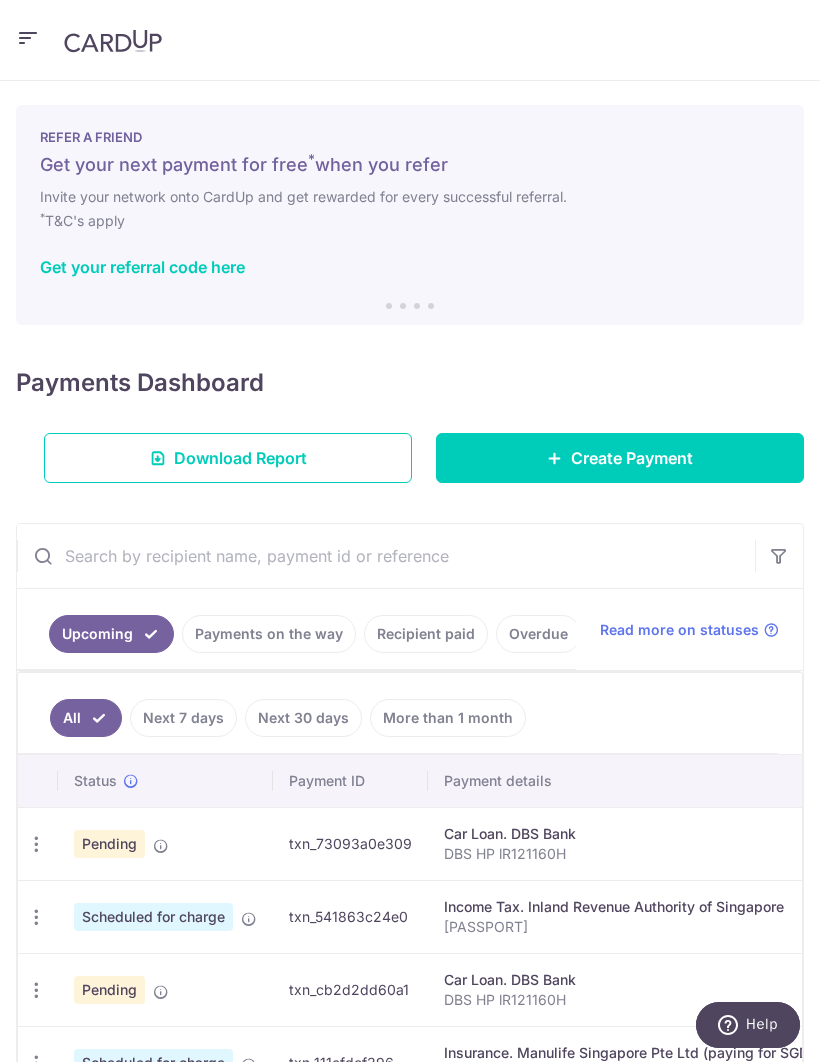 click at bounding box center [28, 38] 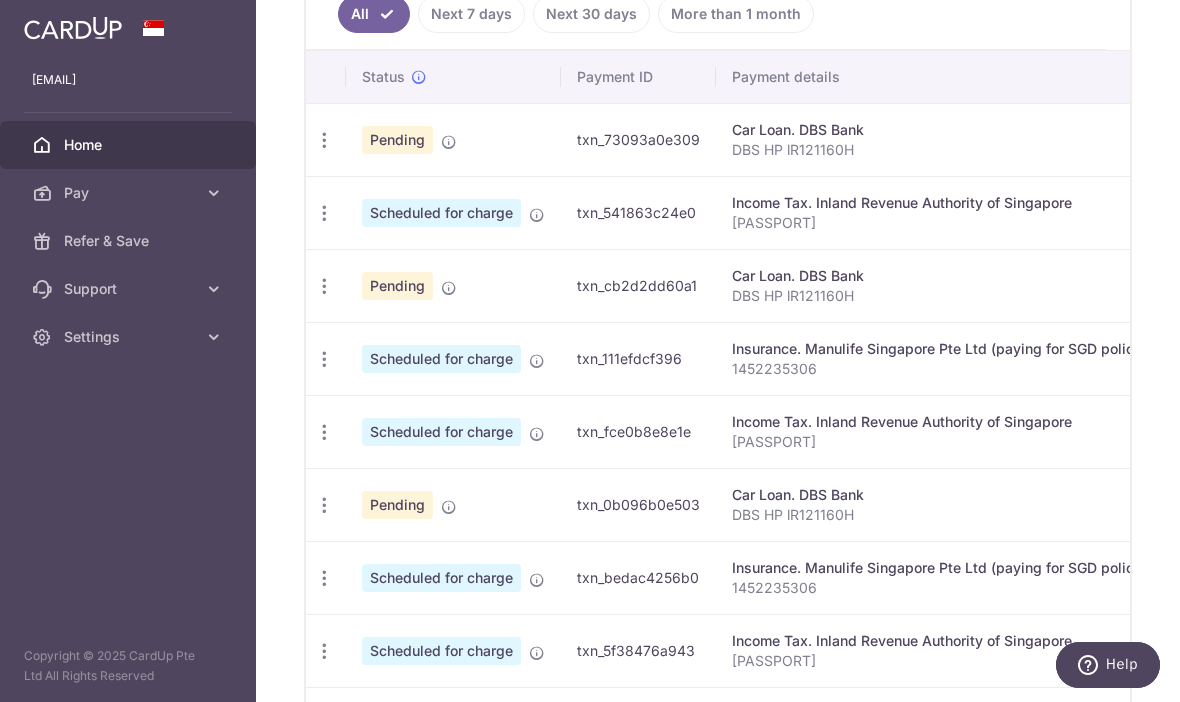 scroll, scrollTop: 506, scrollLeft: 0, axis: vertical 